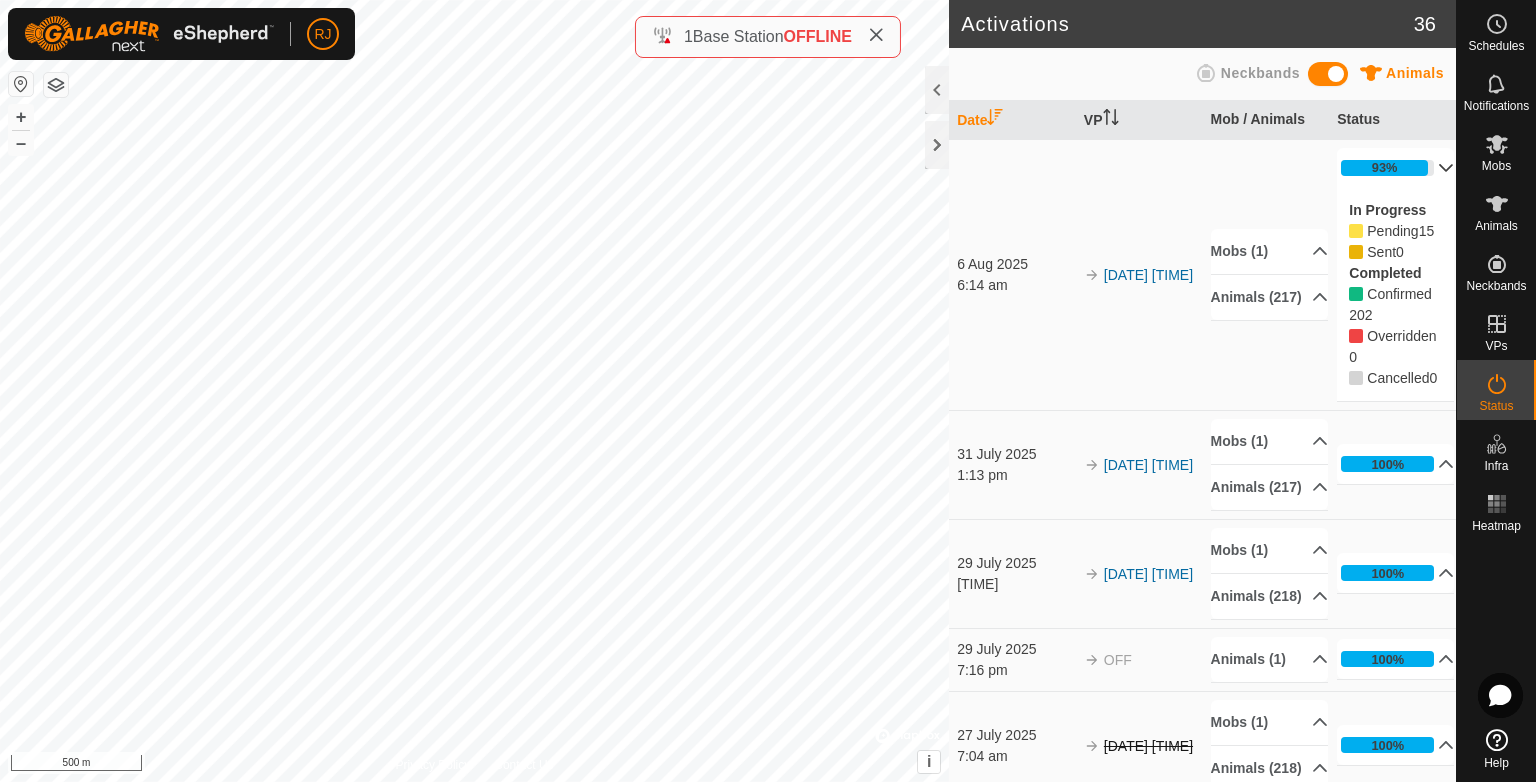 scroll, scrollTop: 0, scrollLeft: 0, axis: both 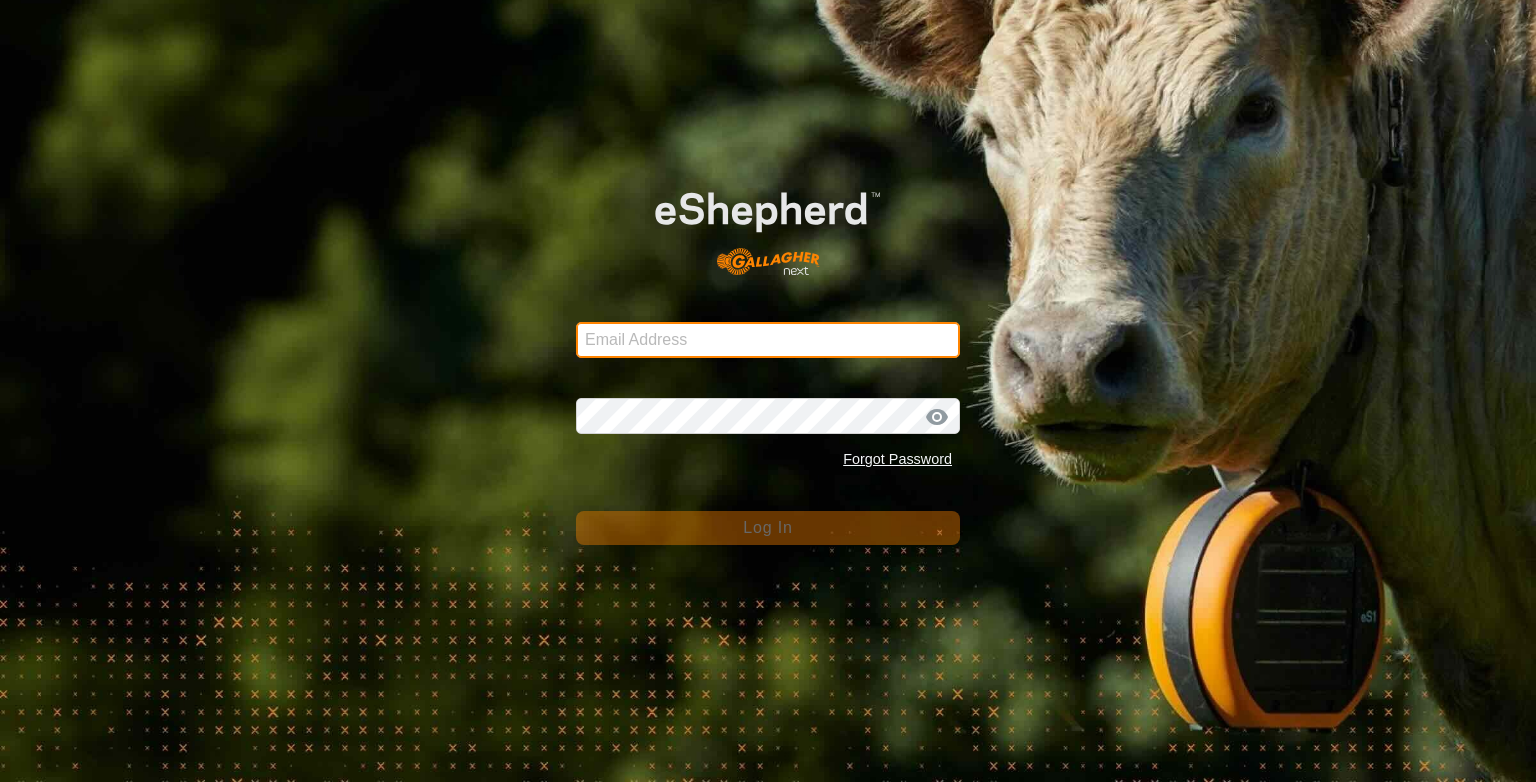 type on "r.p.johnson@bigpond.com" 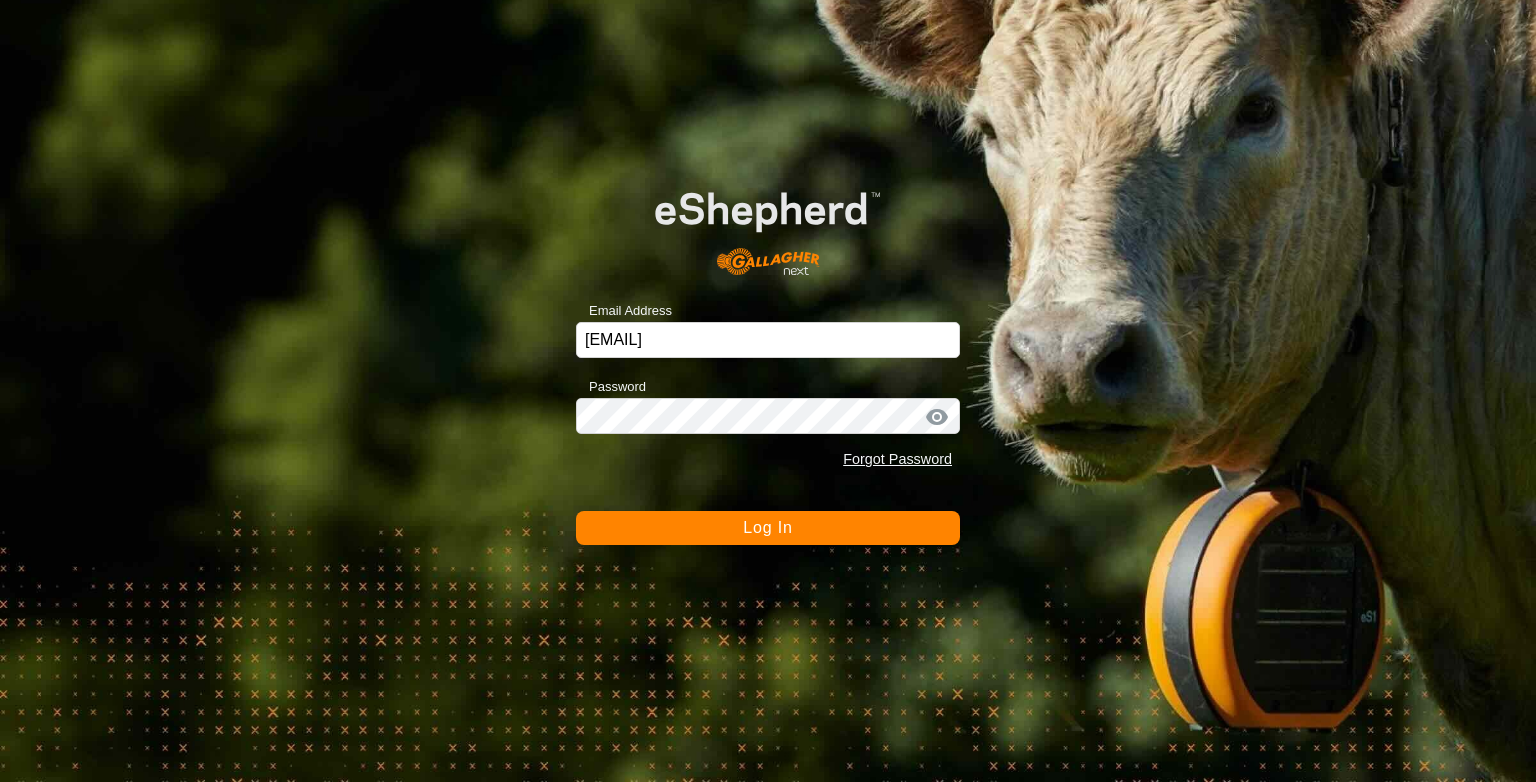 click on "Log In" 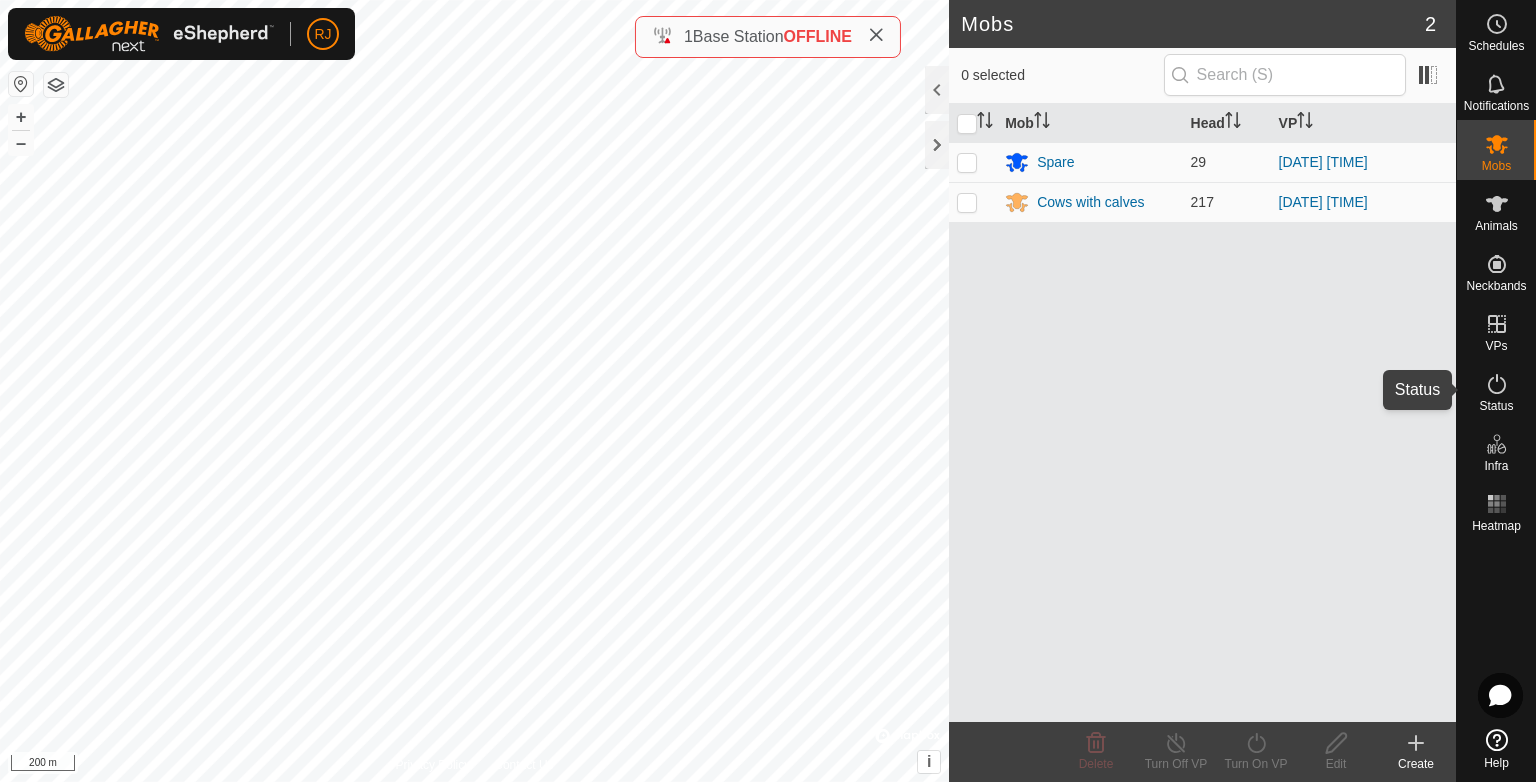 click 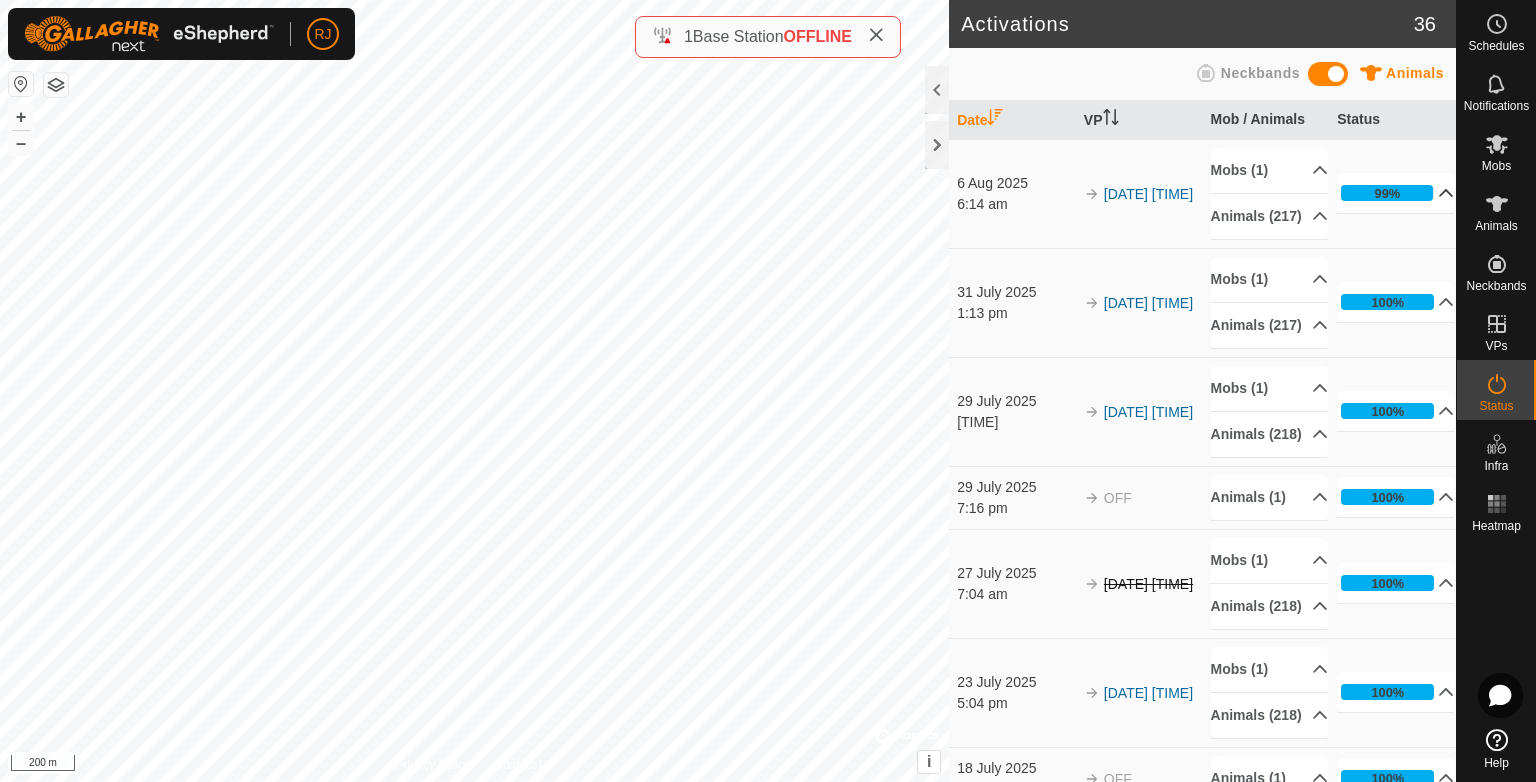 click on "99%" at bounding box center [1395, 193] 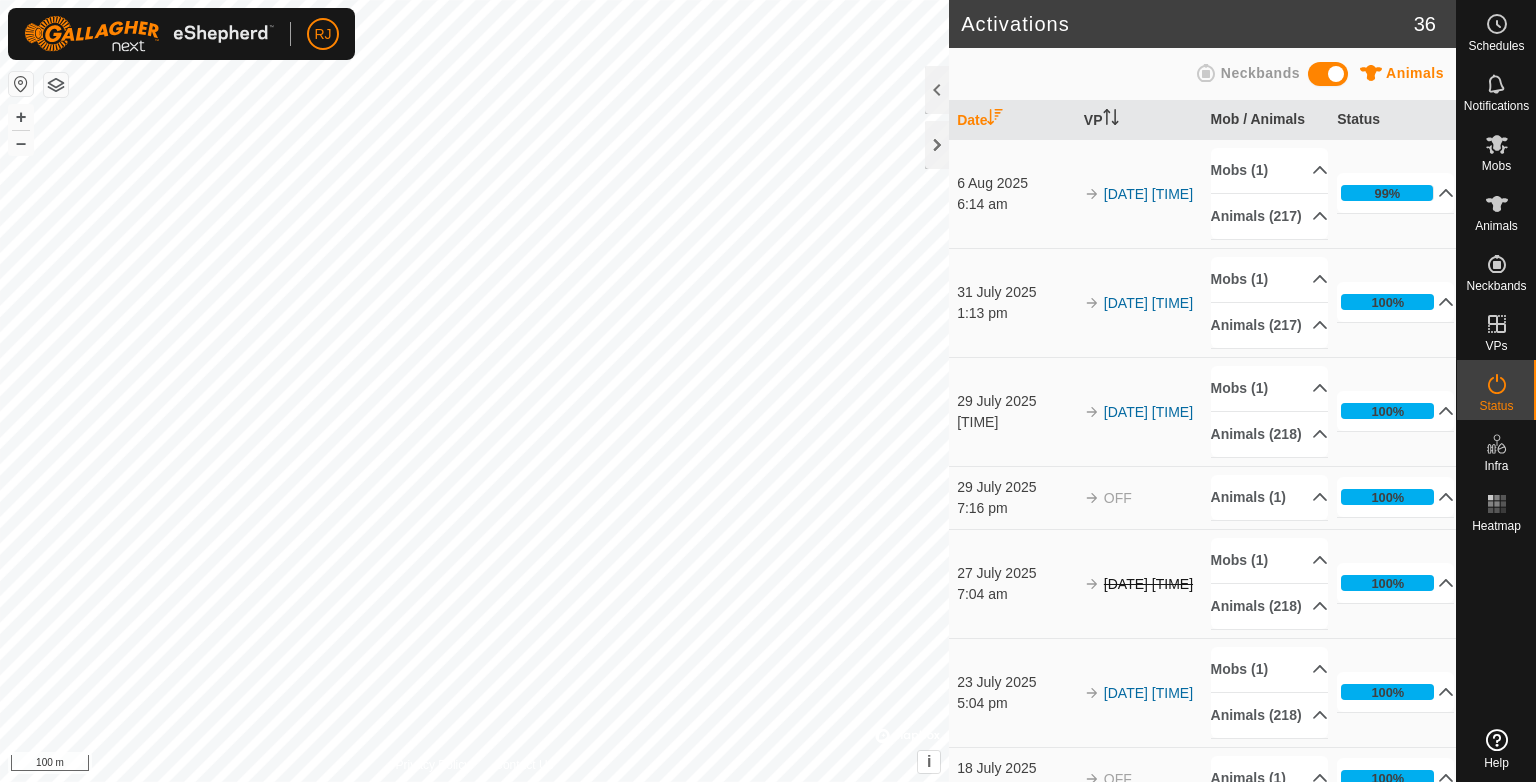 scroll, scrollTop: 0, scrollLeft: 0, axis: both 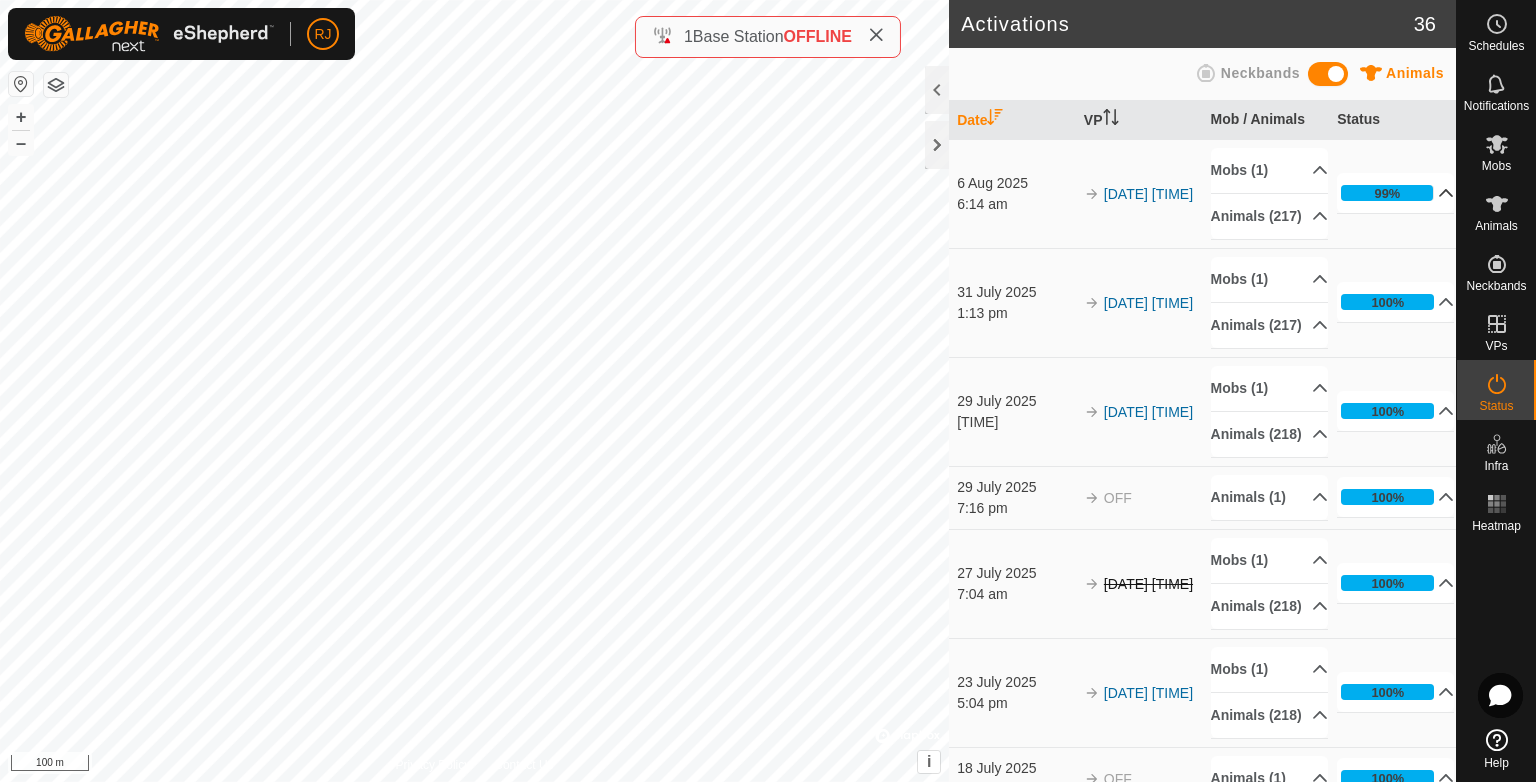 click on "99%" at bounding box center (1395, 193) 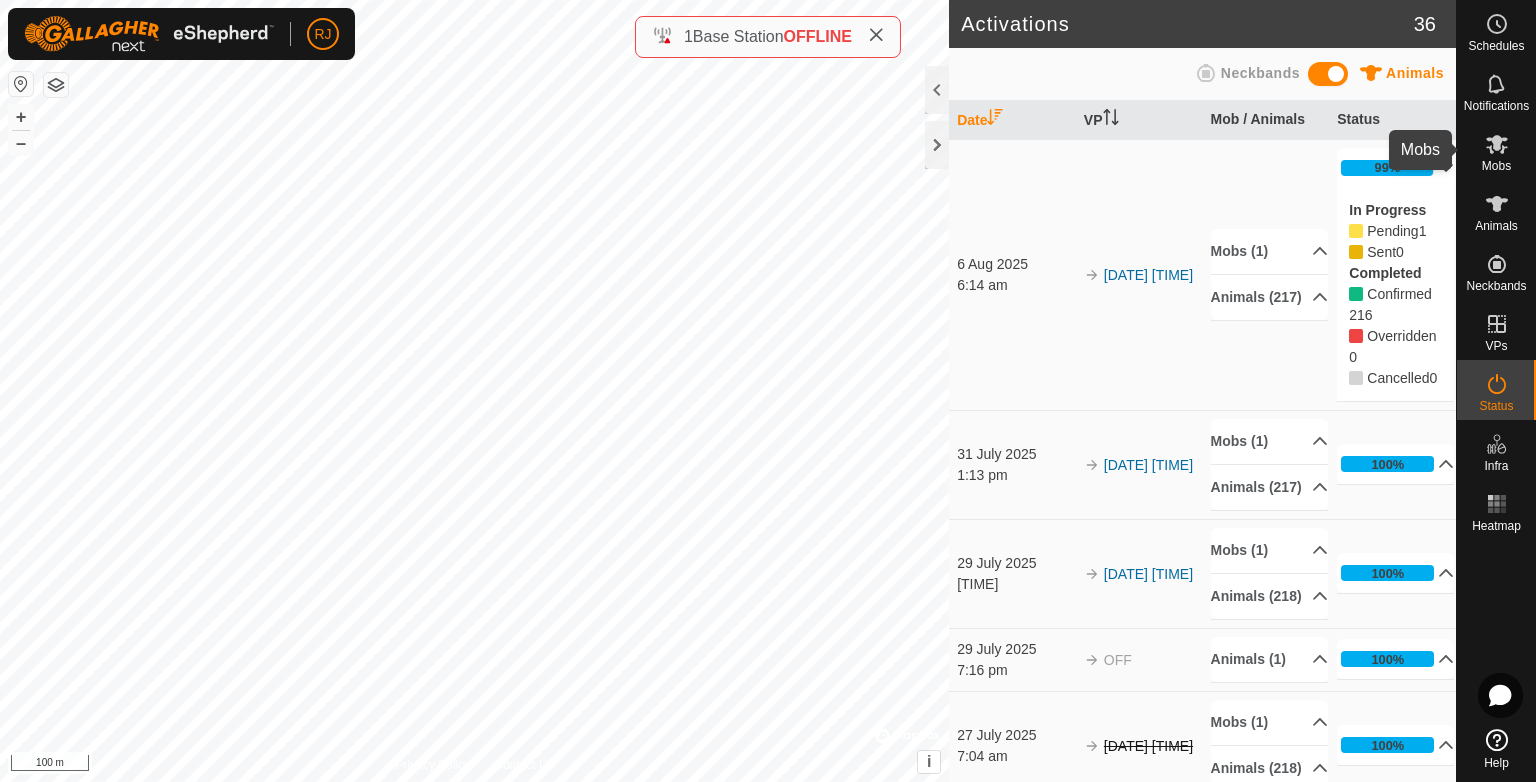 click 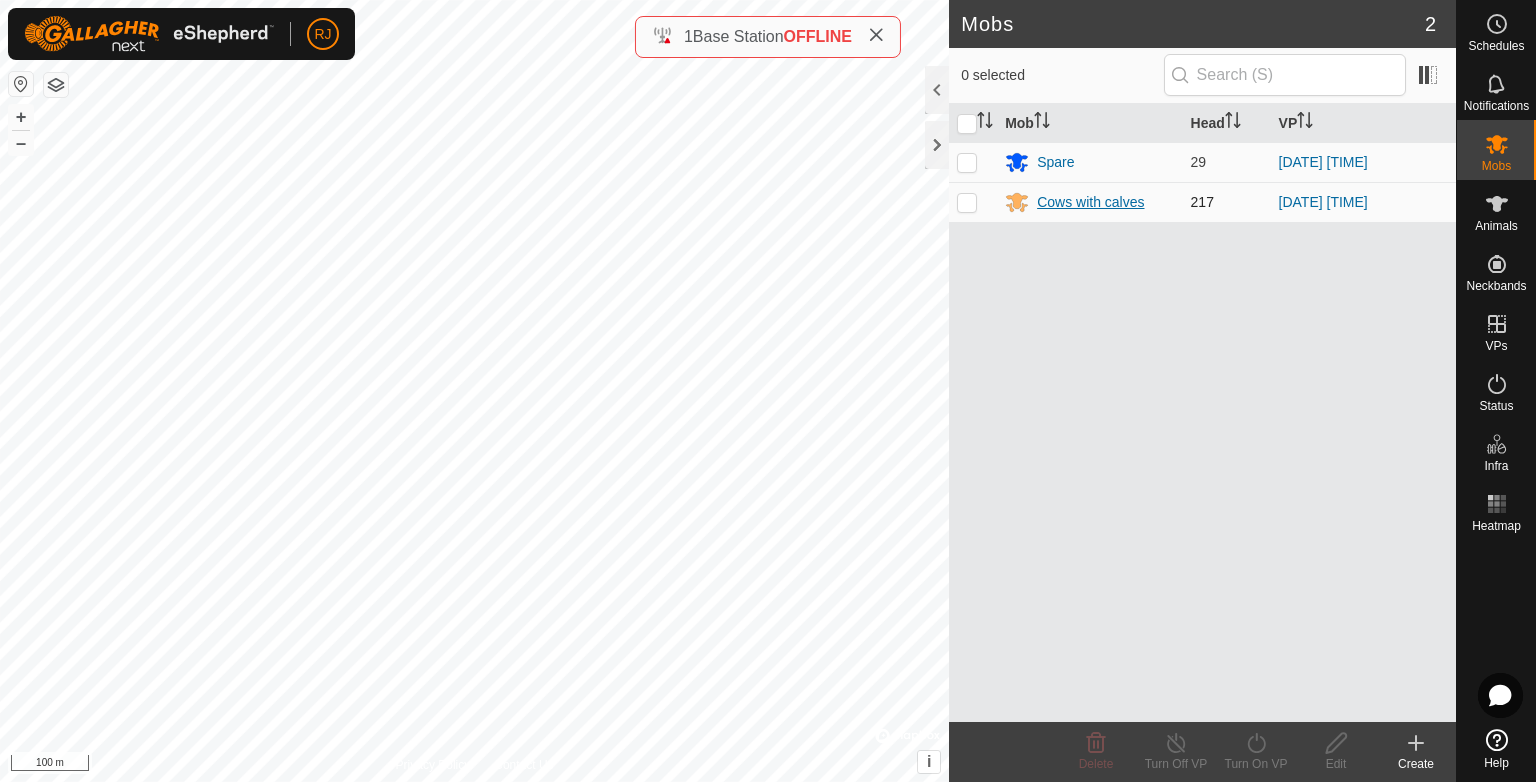 click on "Cows with calves" at bounding box center [1090, 202] 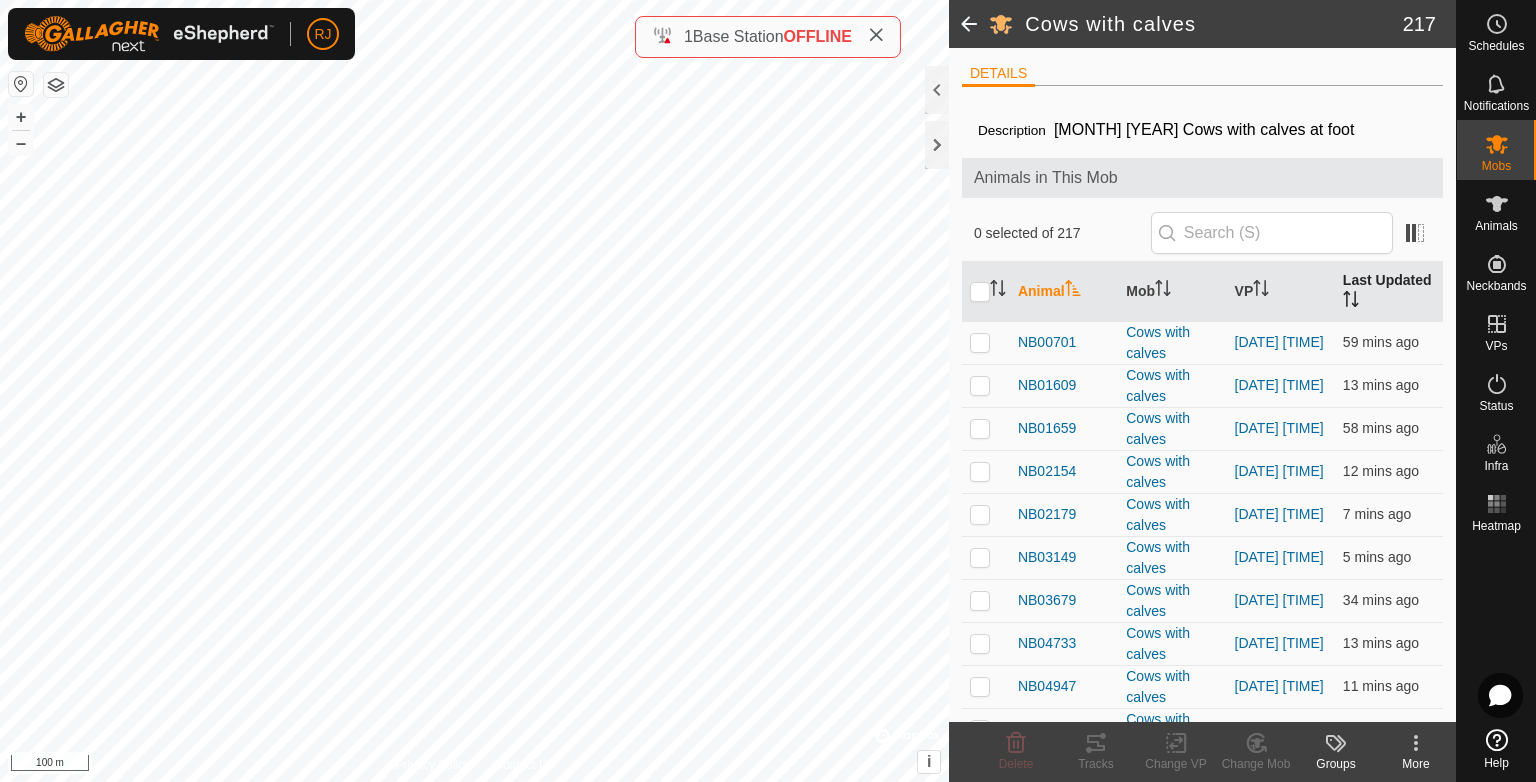 click on "Last Updated" at bounding box center [1389, 292] 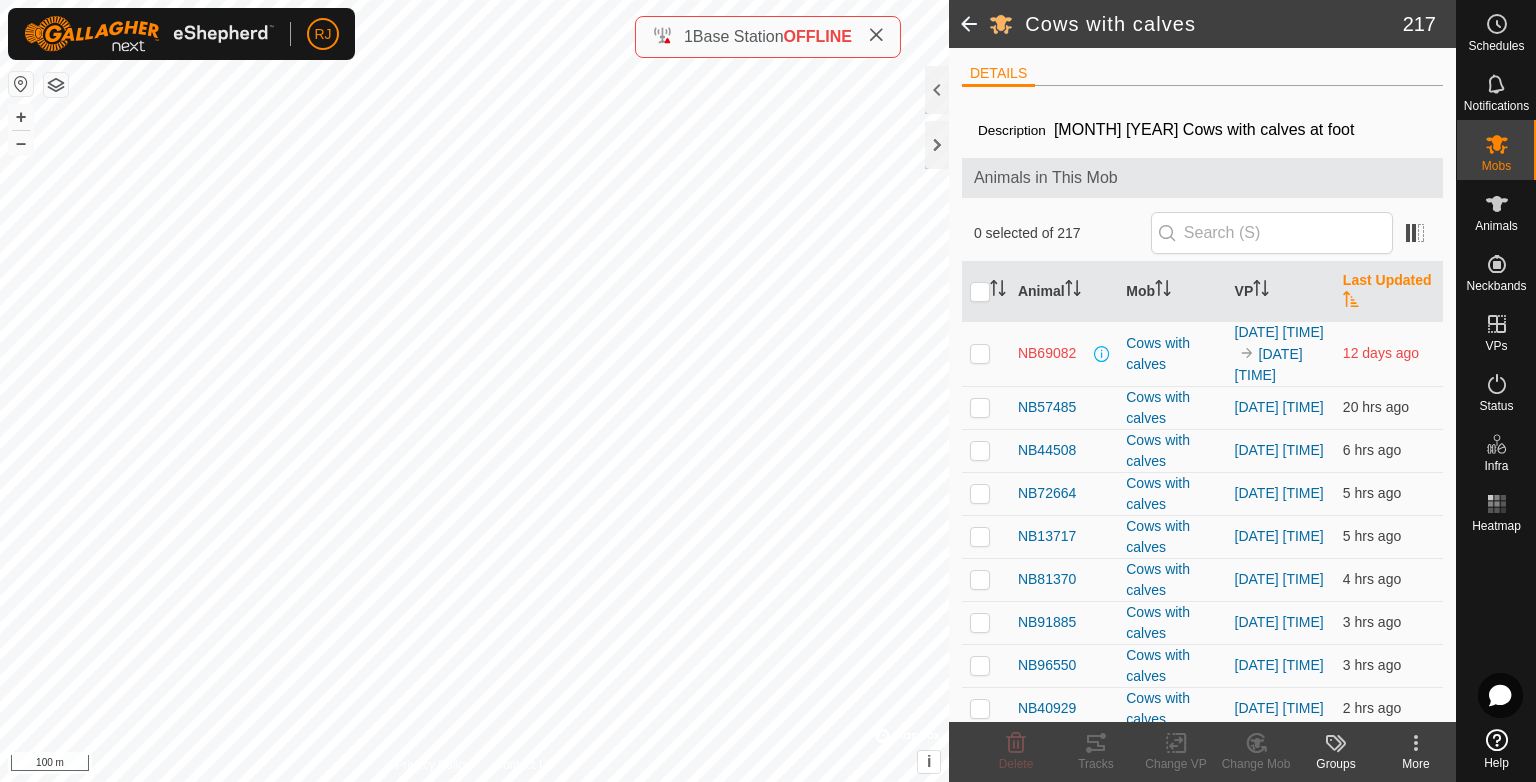 scroll, scrollTop: 100, scrollLeft: 0, axis: vertical 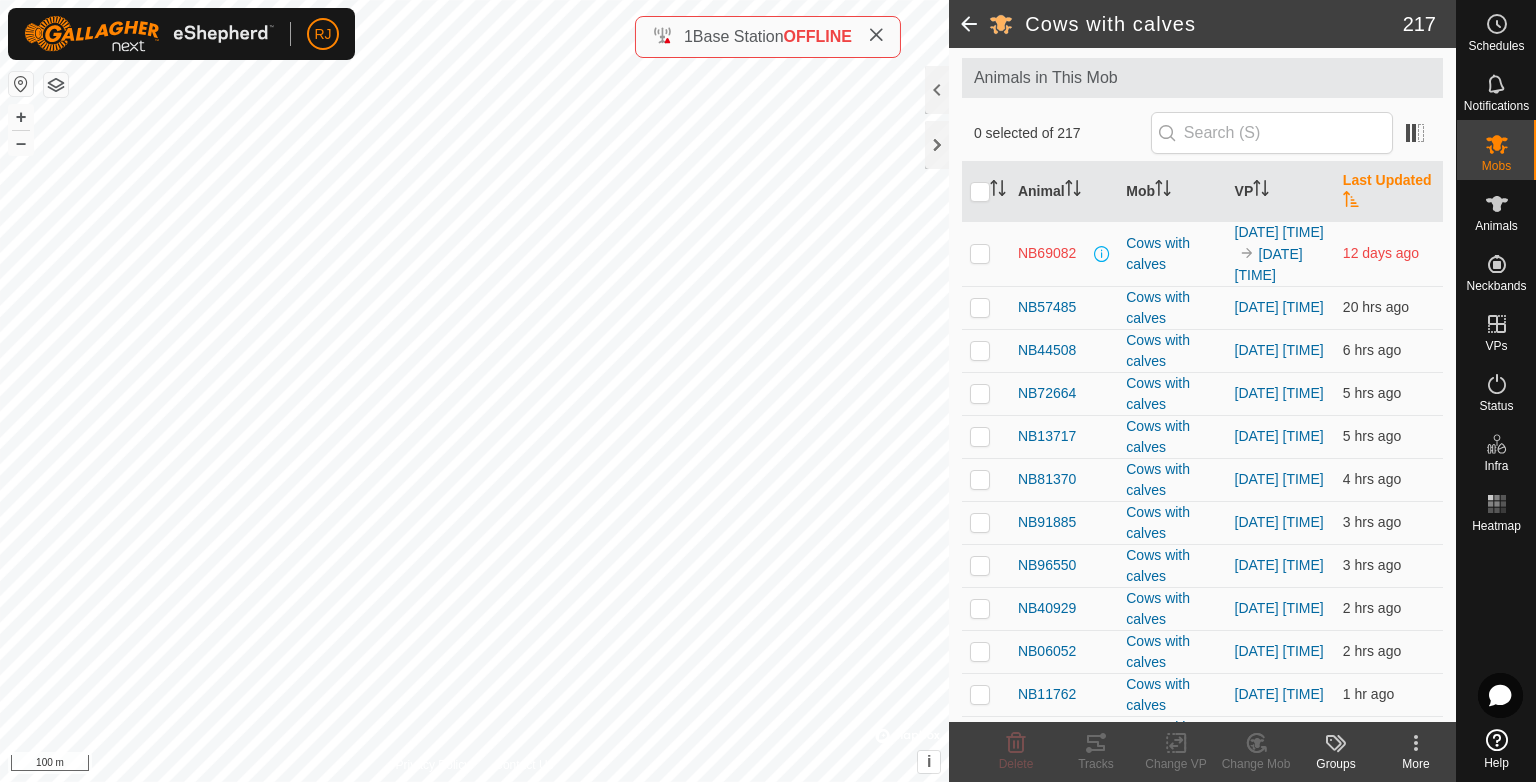 click at bounding box center (980, 253) 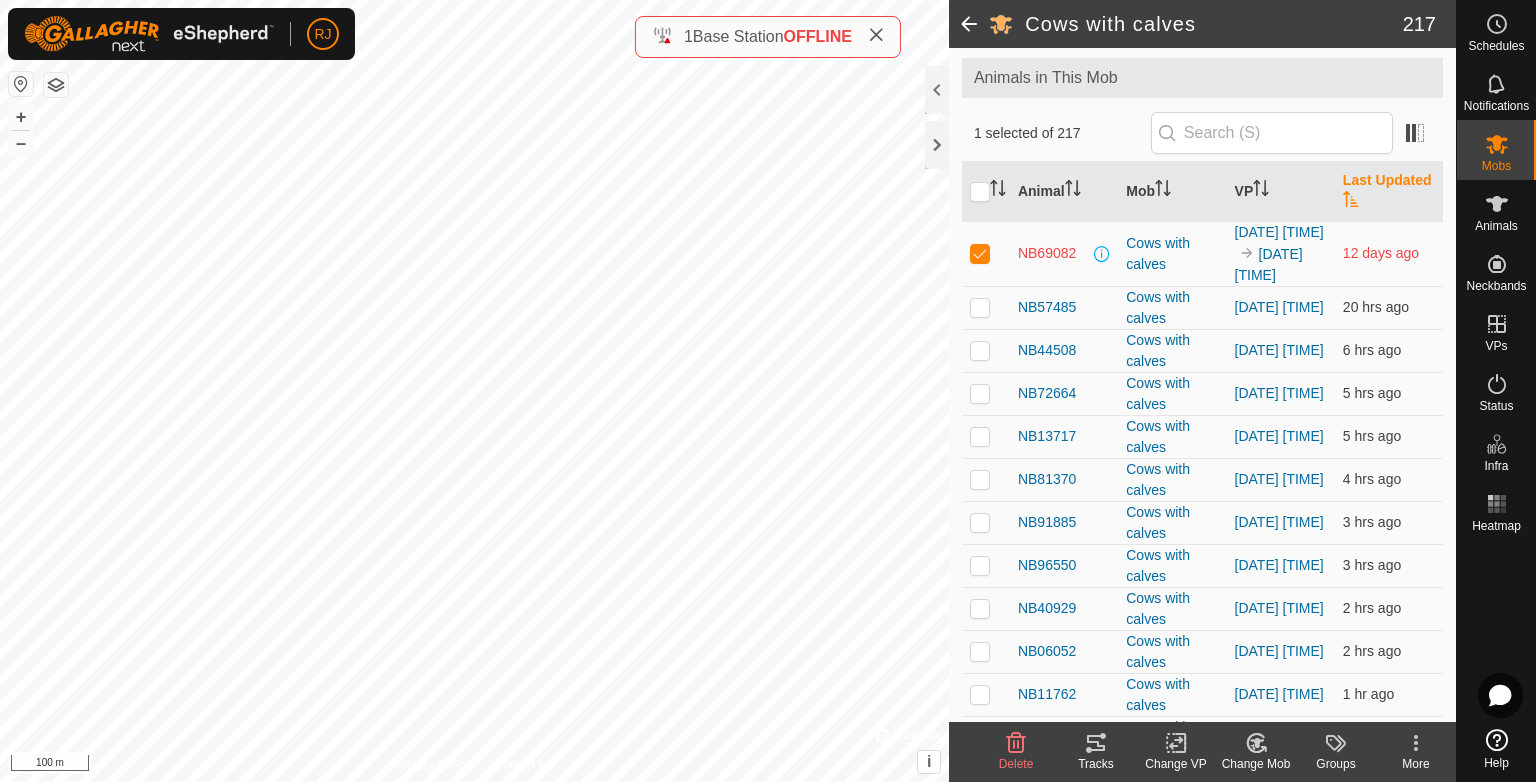 click at bounding box center (980, 253) 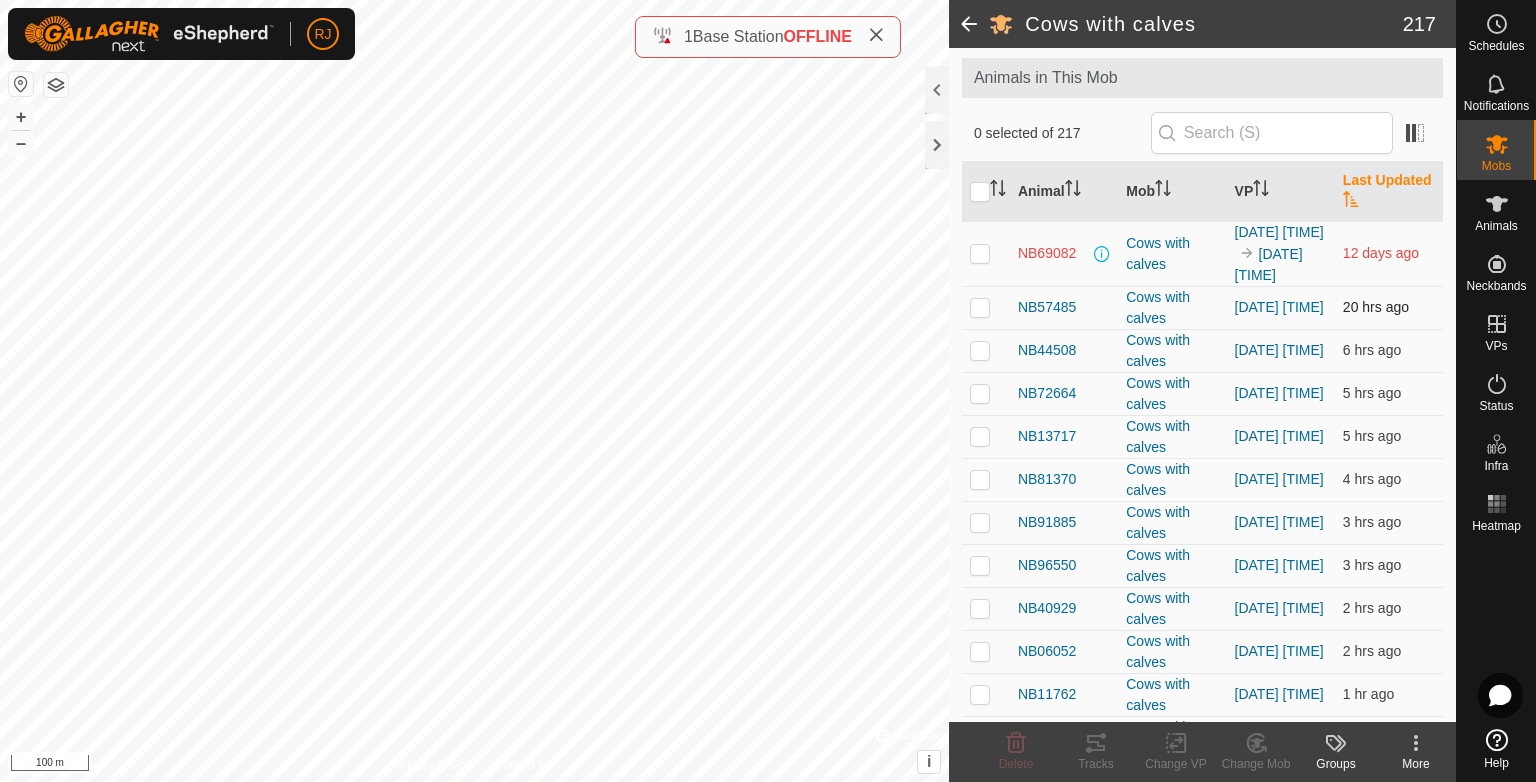 click at bounding box center [980, 307] 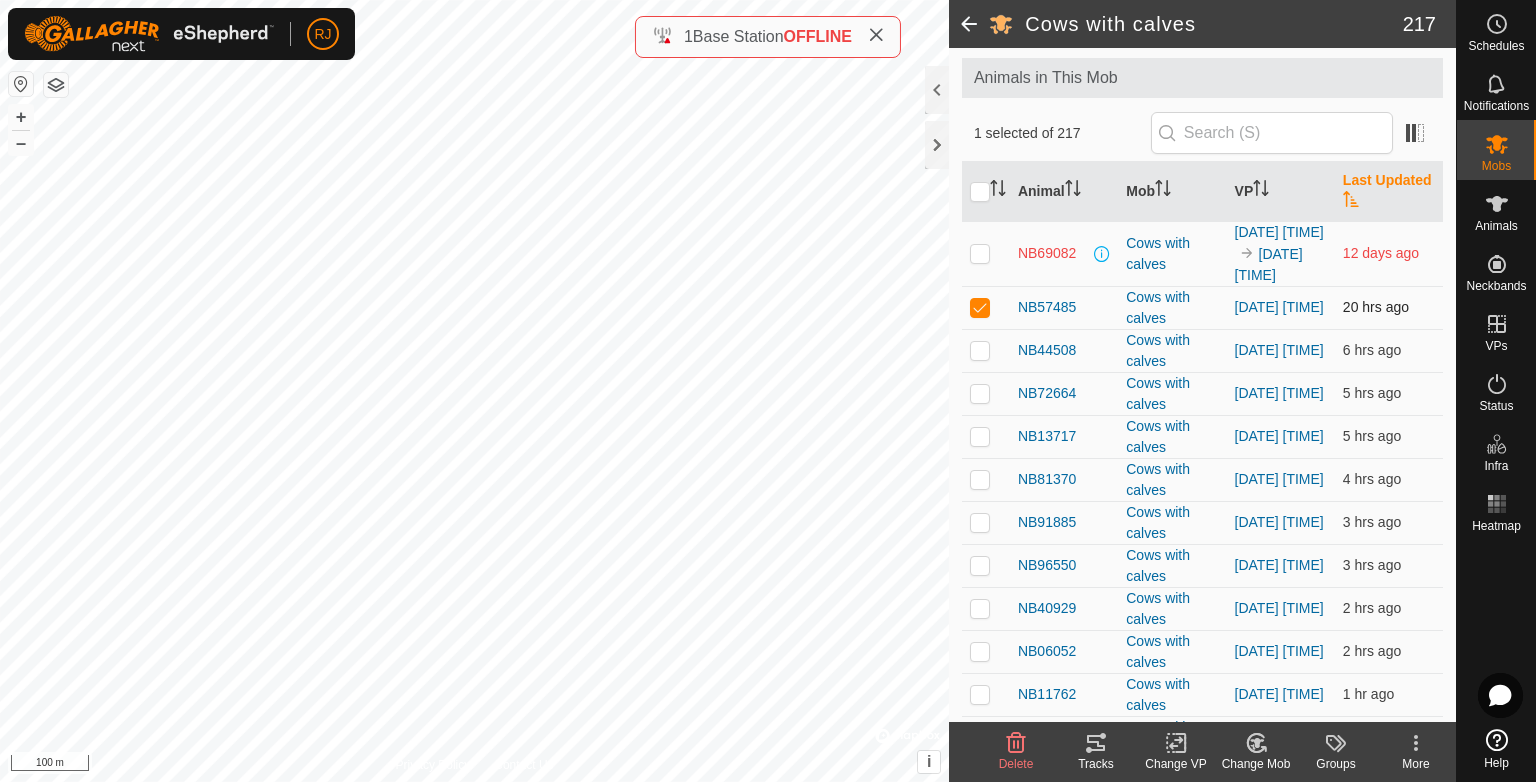 click at bounding box center [980, 307] 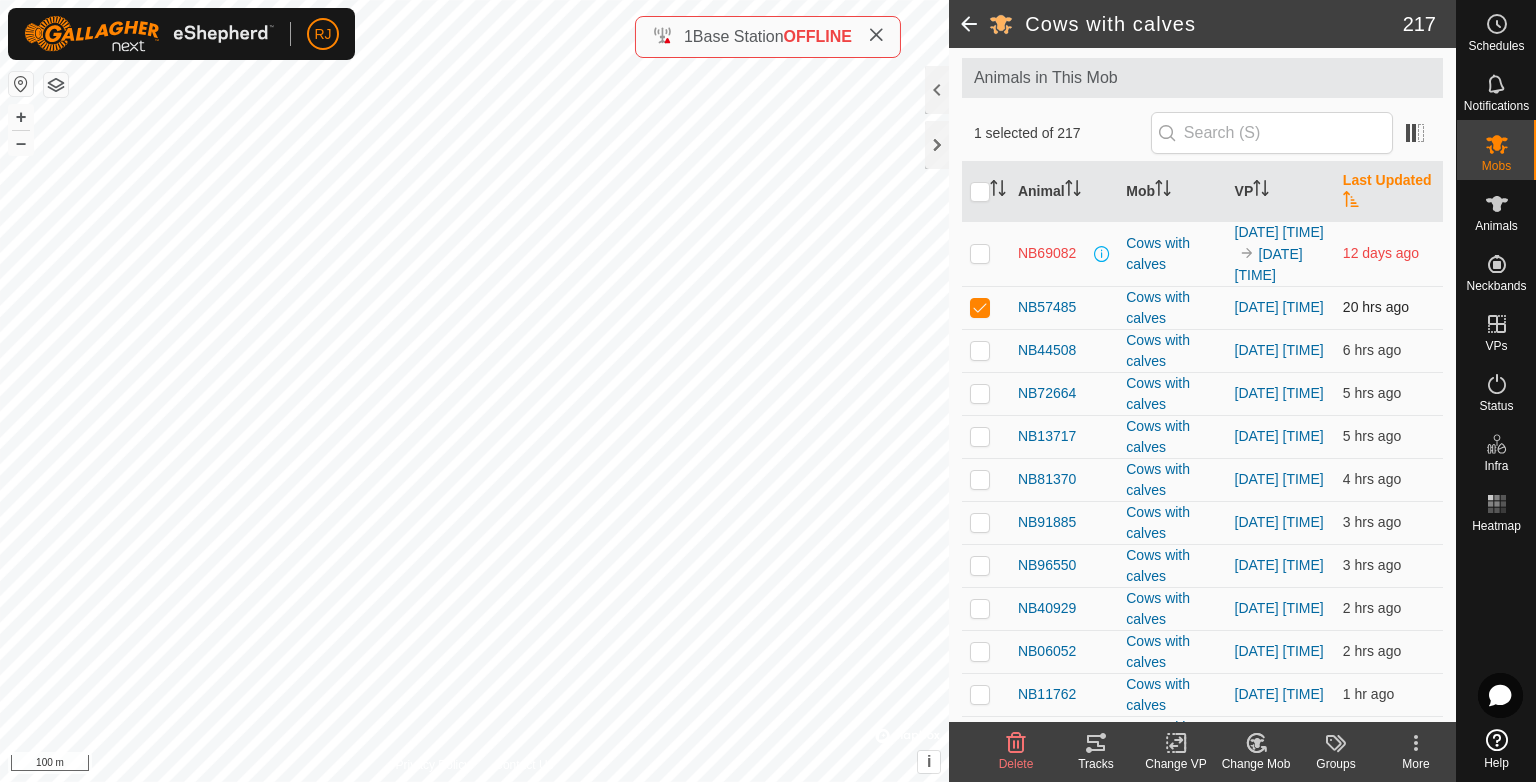 checkbox on "false" 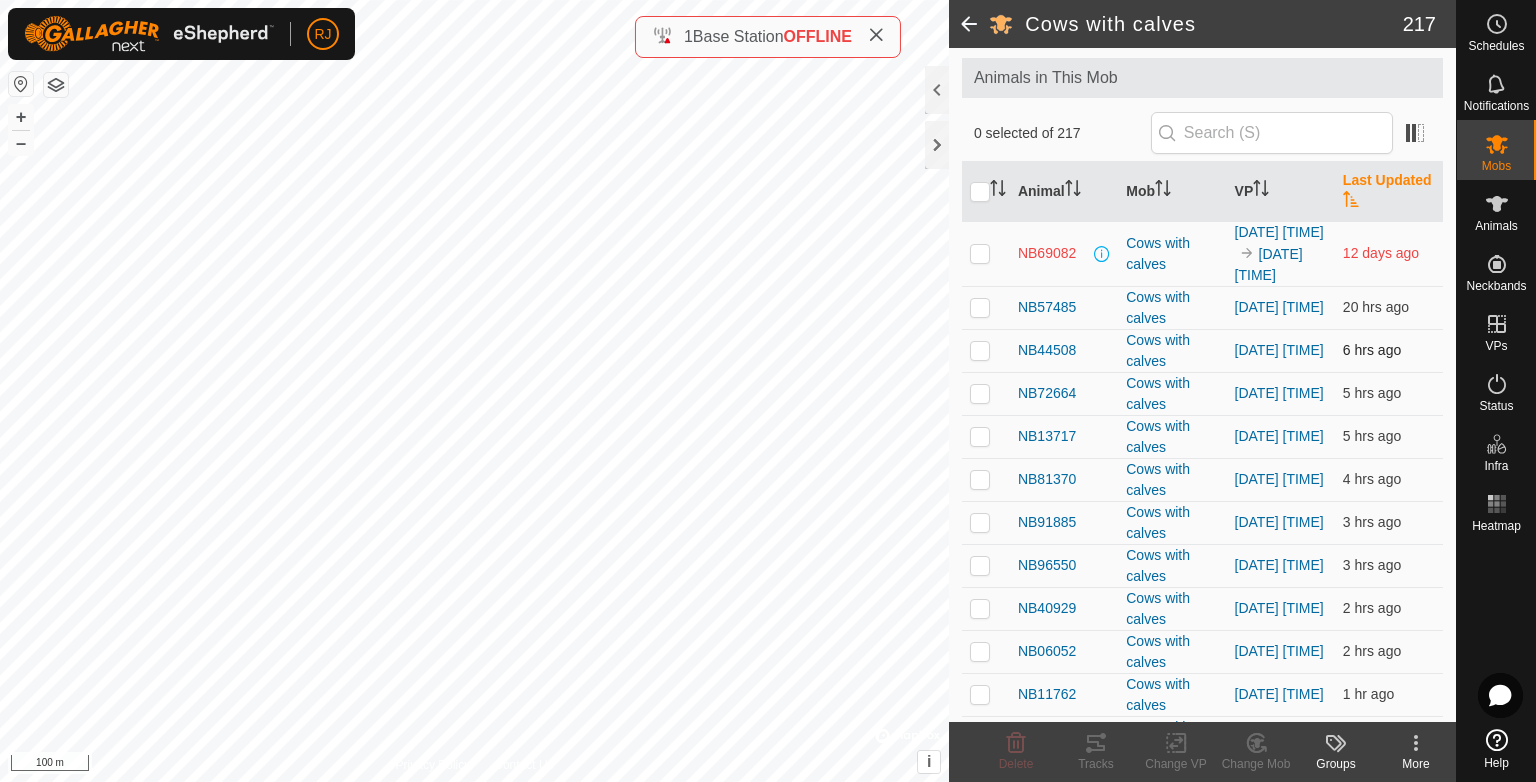 click at bounding box center (980, 350) 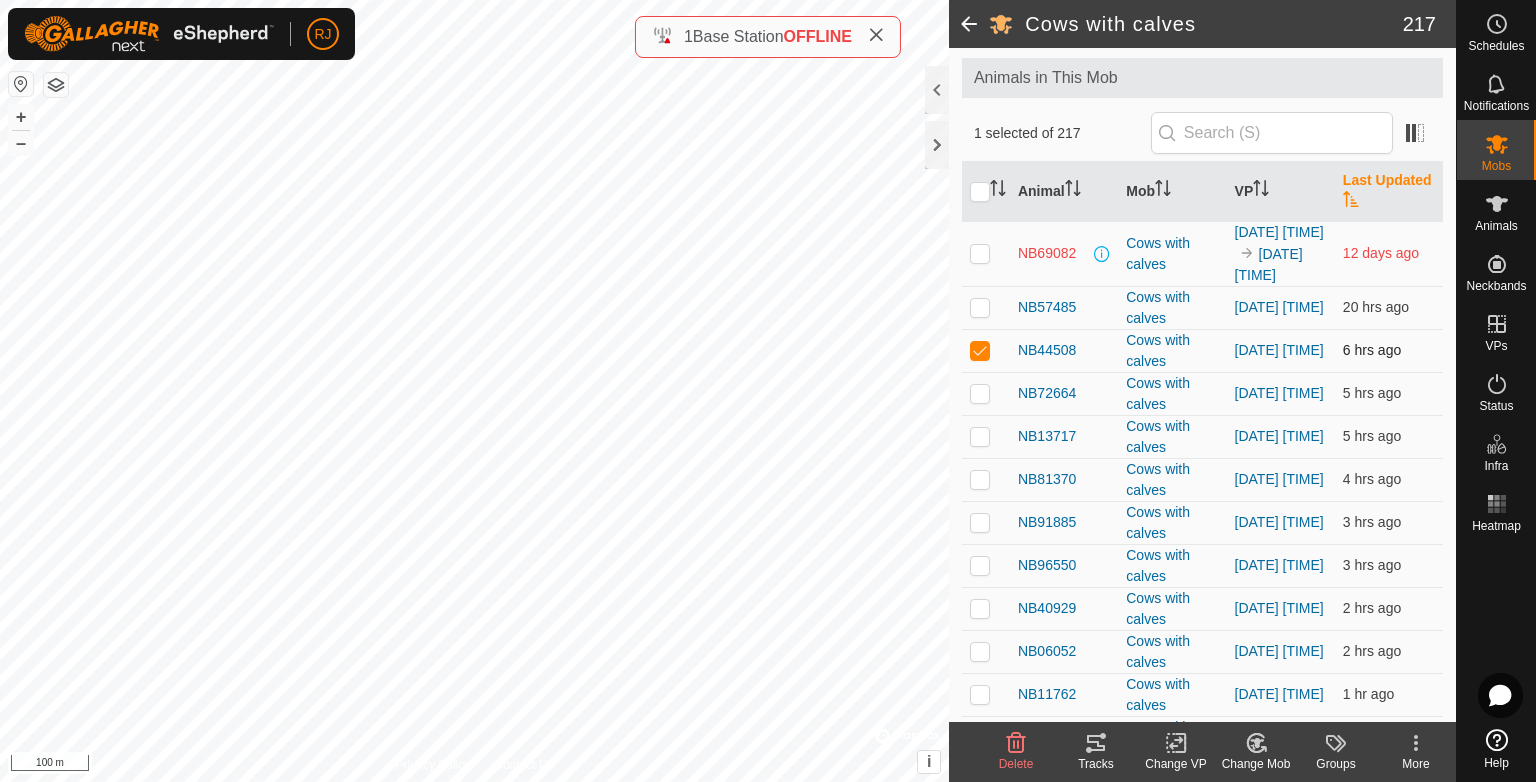 click at bounding box center (980, 350) 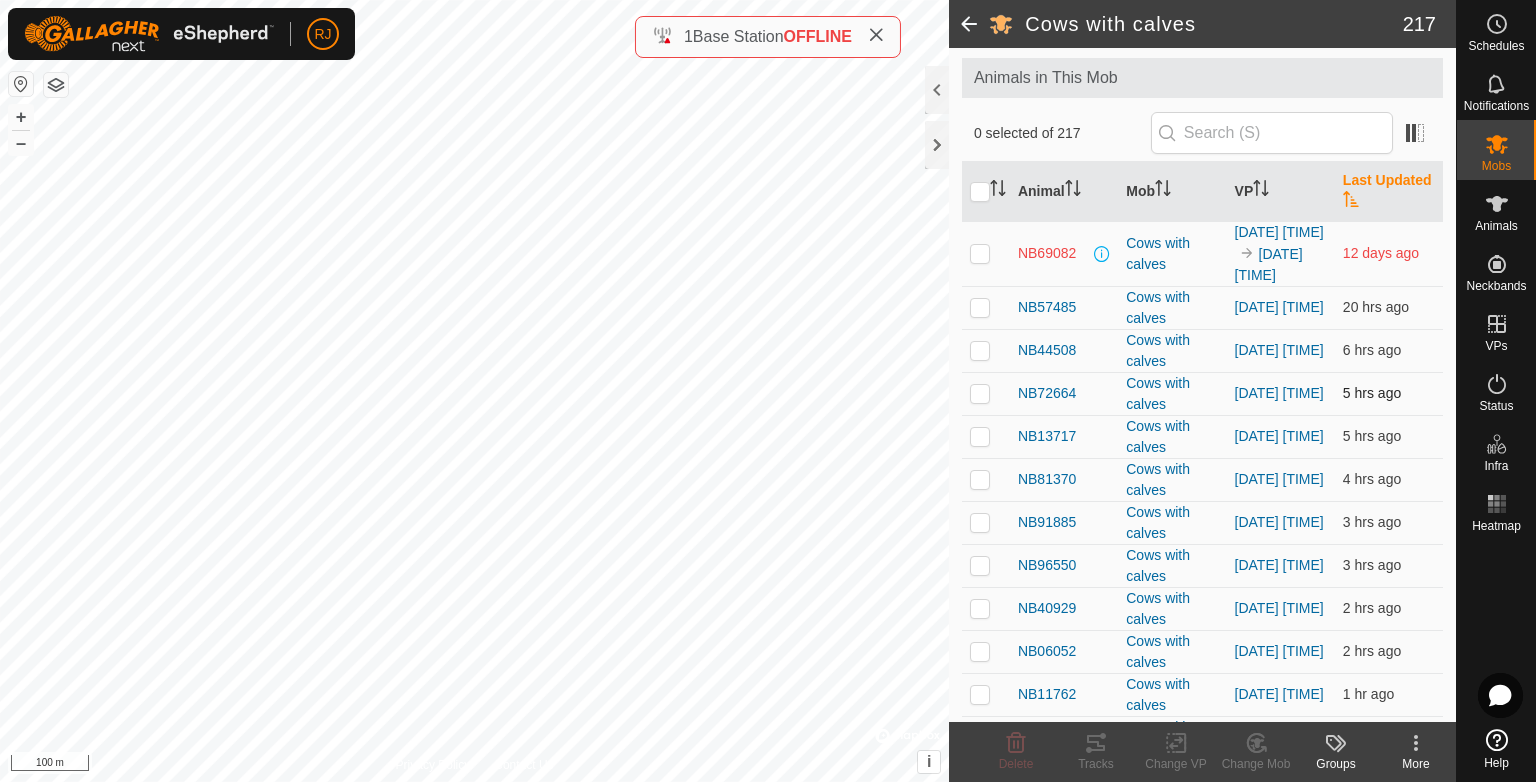 click at bounding box center [980, 393] 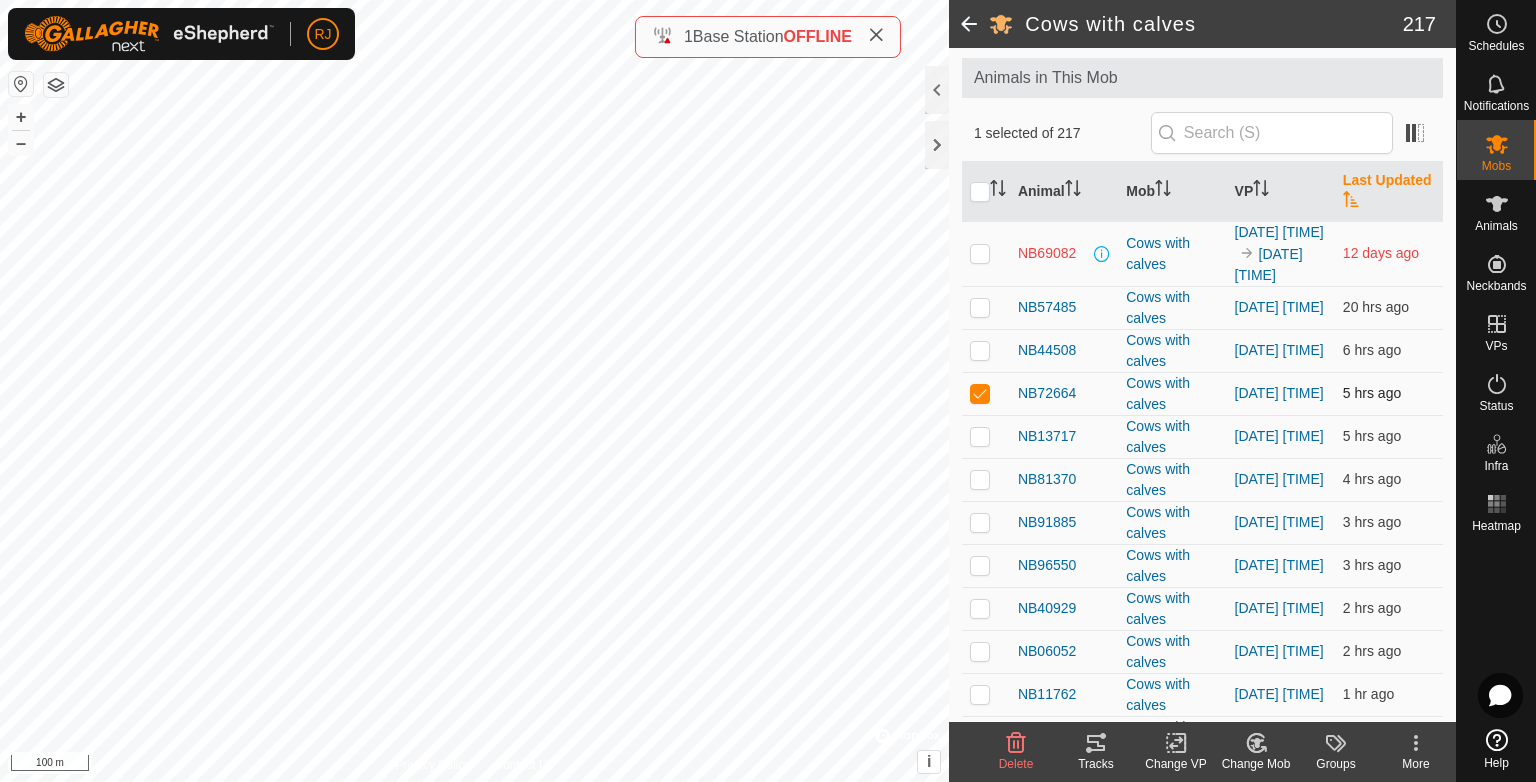 click at bounding box center (980, 393) 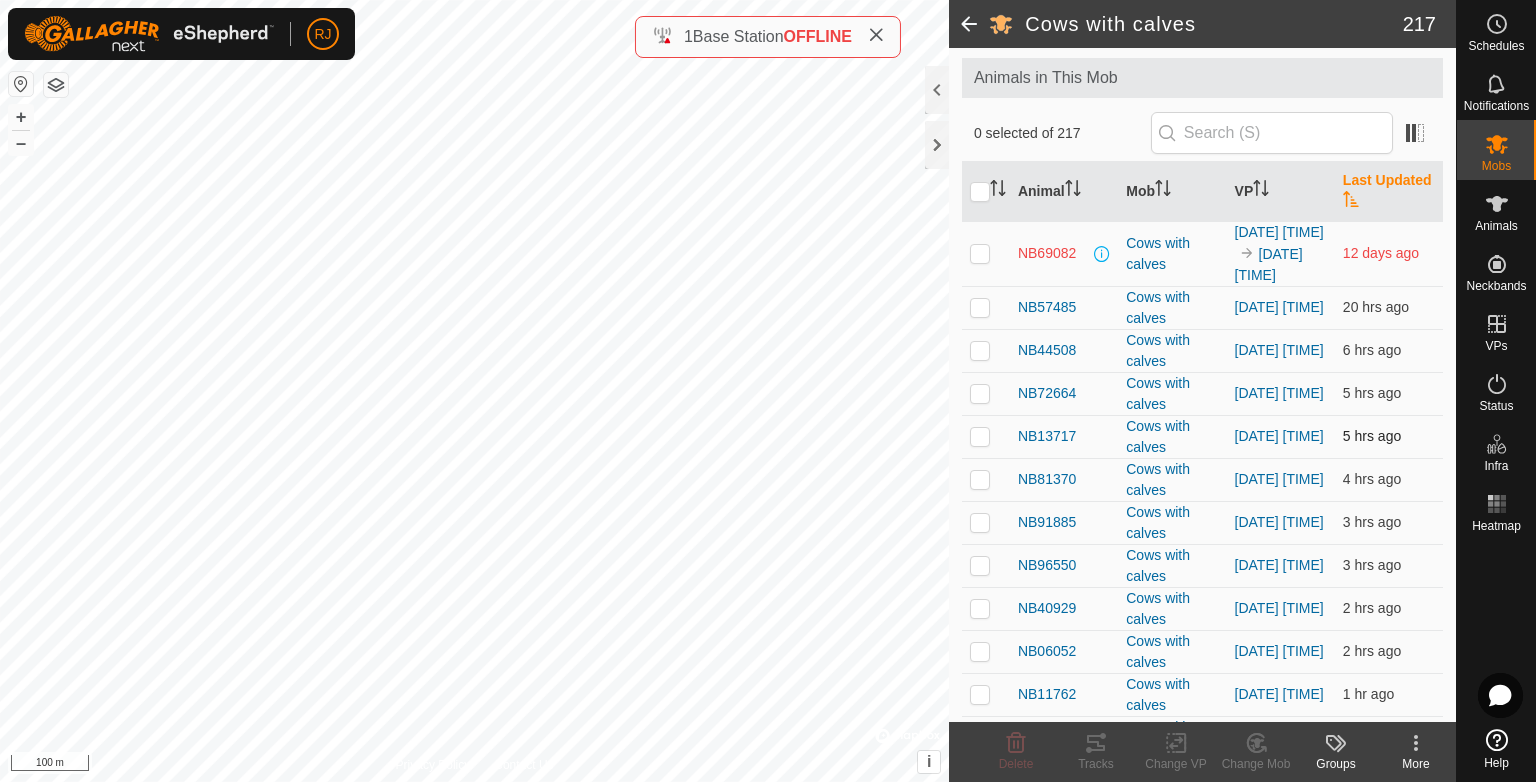 click at bounding box center [980, 436] 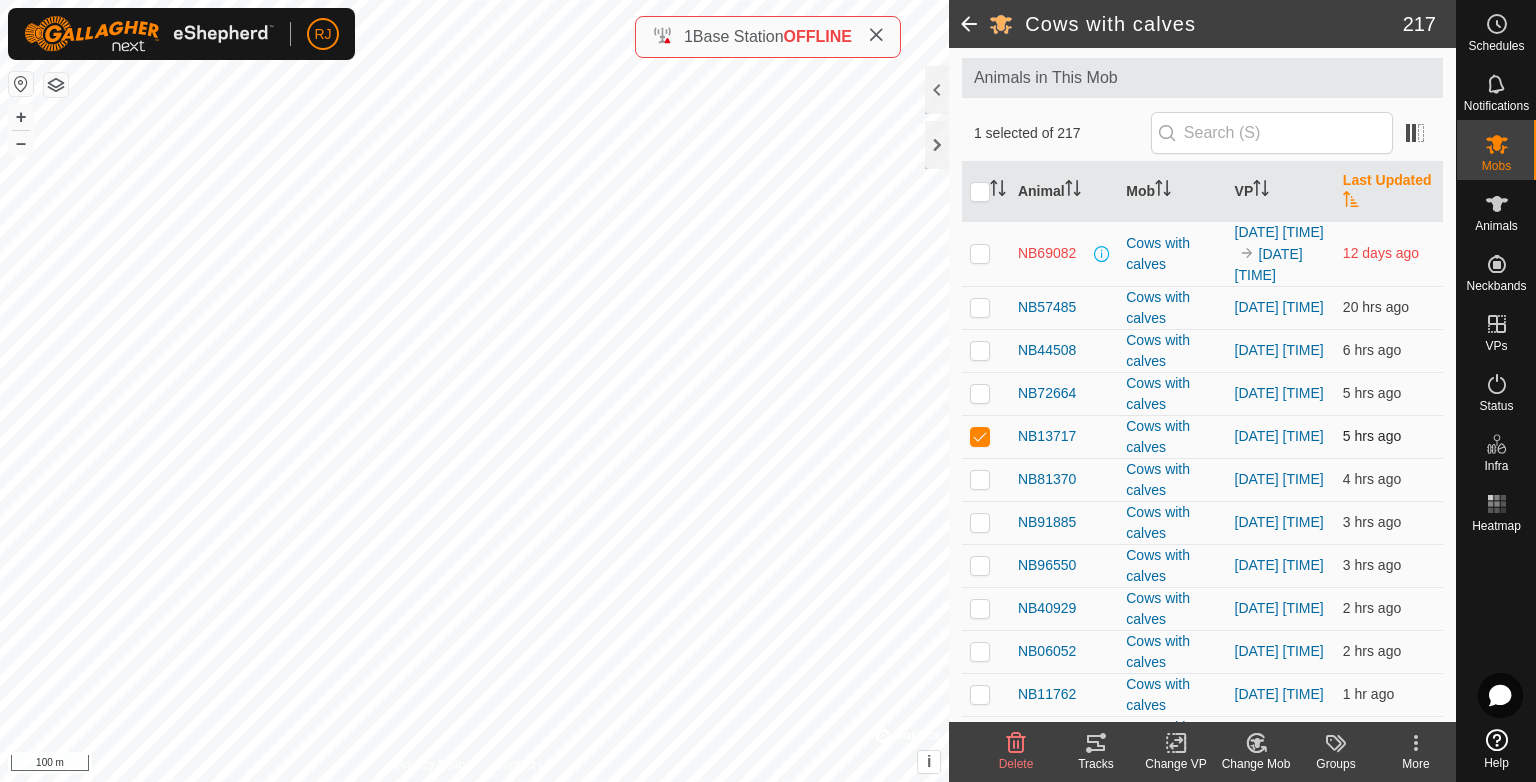 click at bounding box center [980, 436] 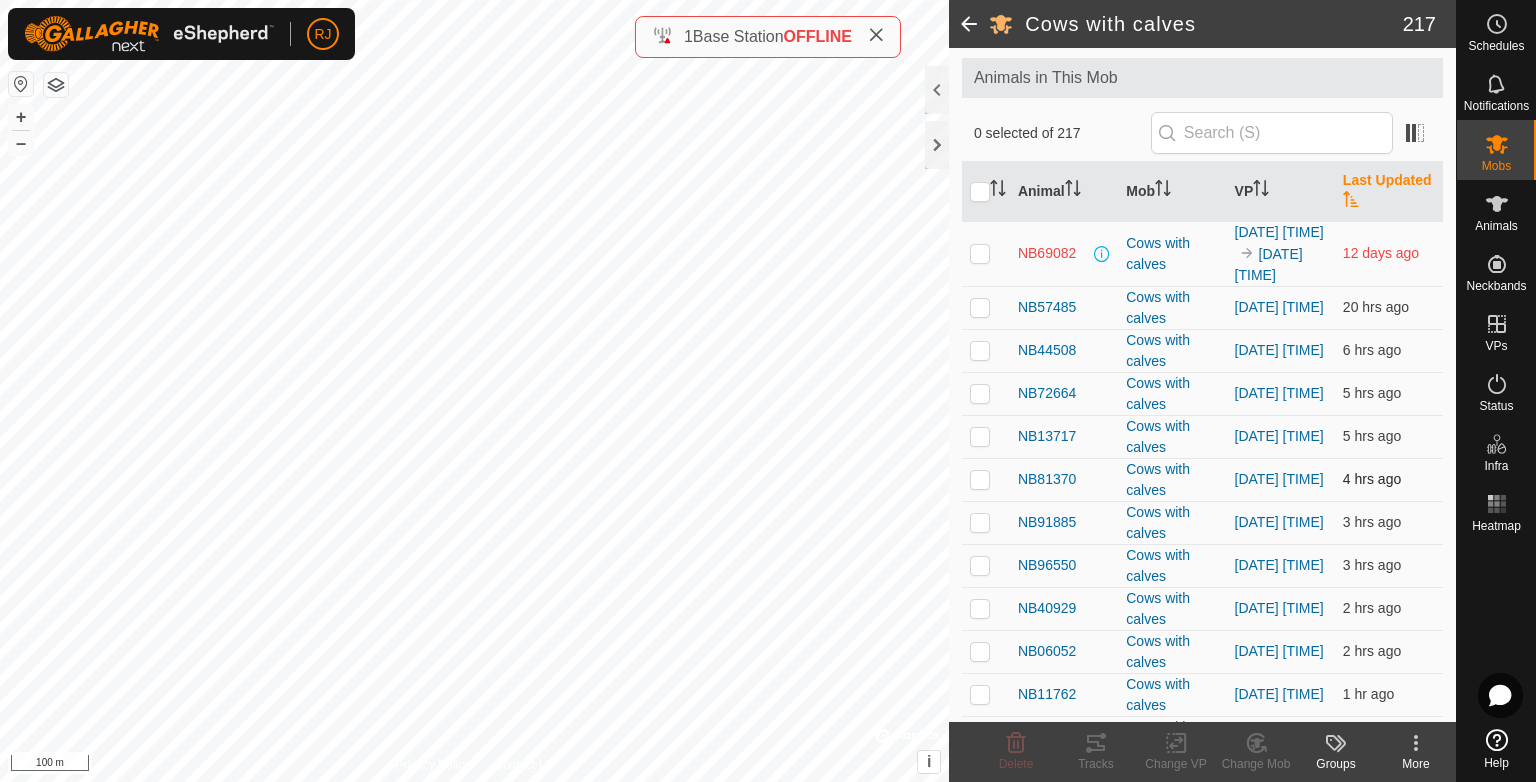 click at bounding box center (980, 479) 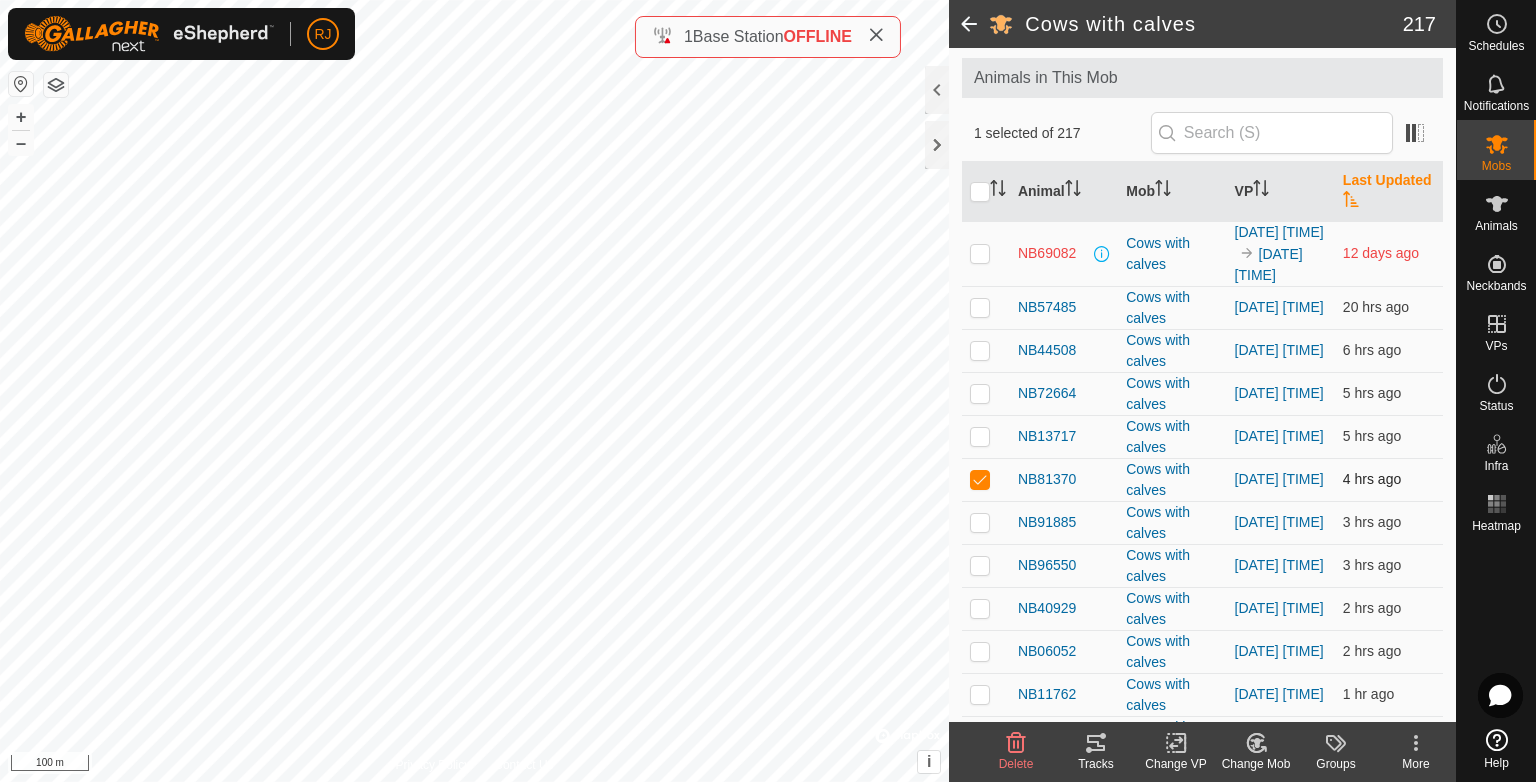 click at bounding box center (980, 479) 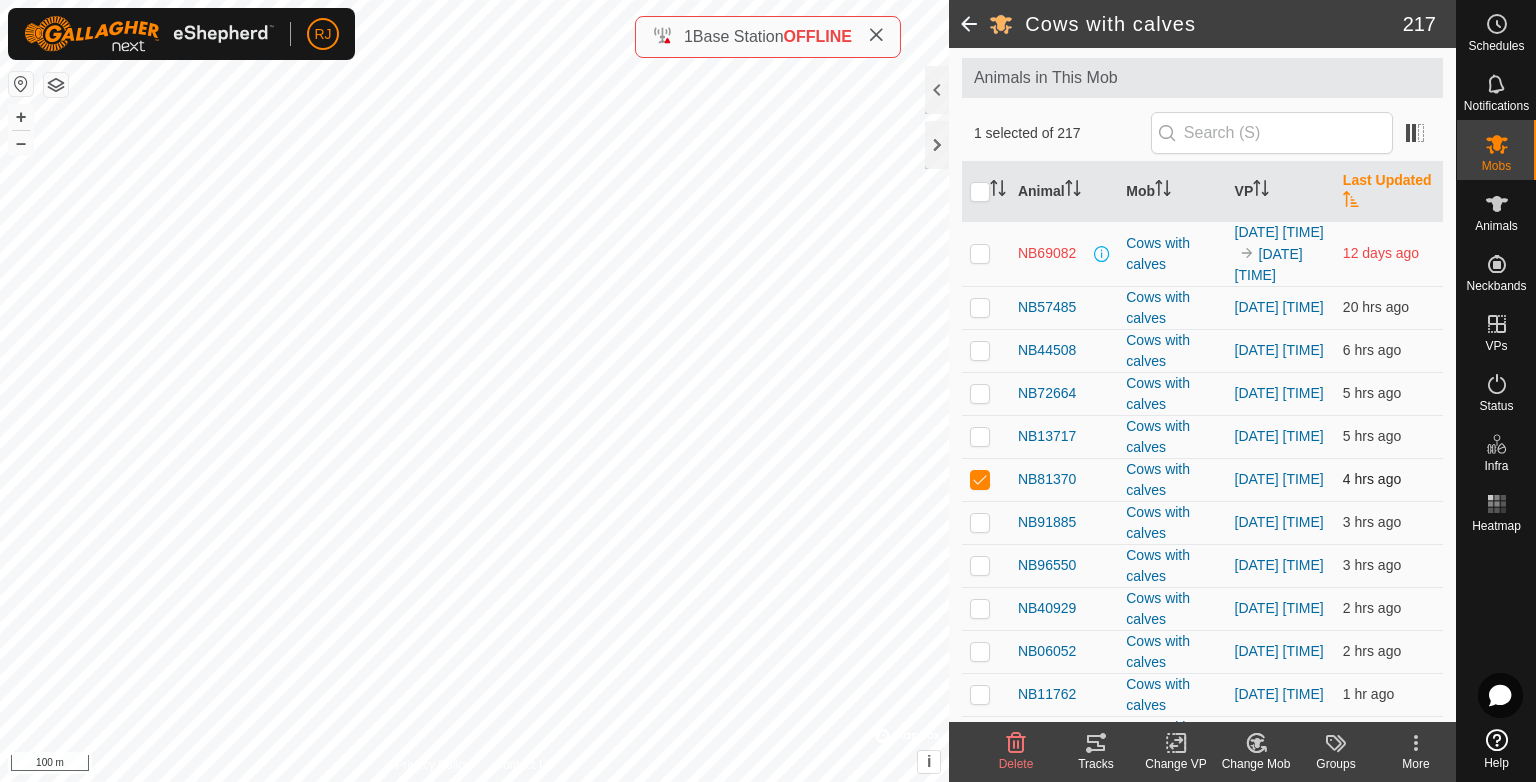 checkbox on "false" 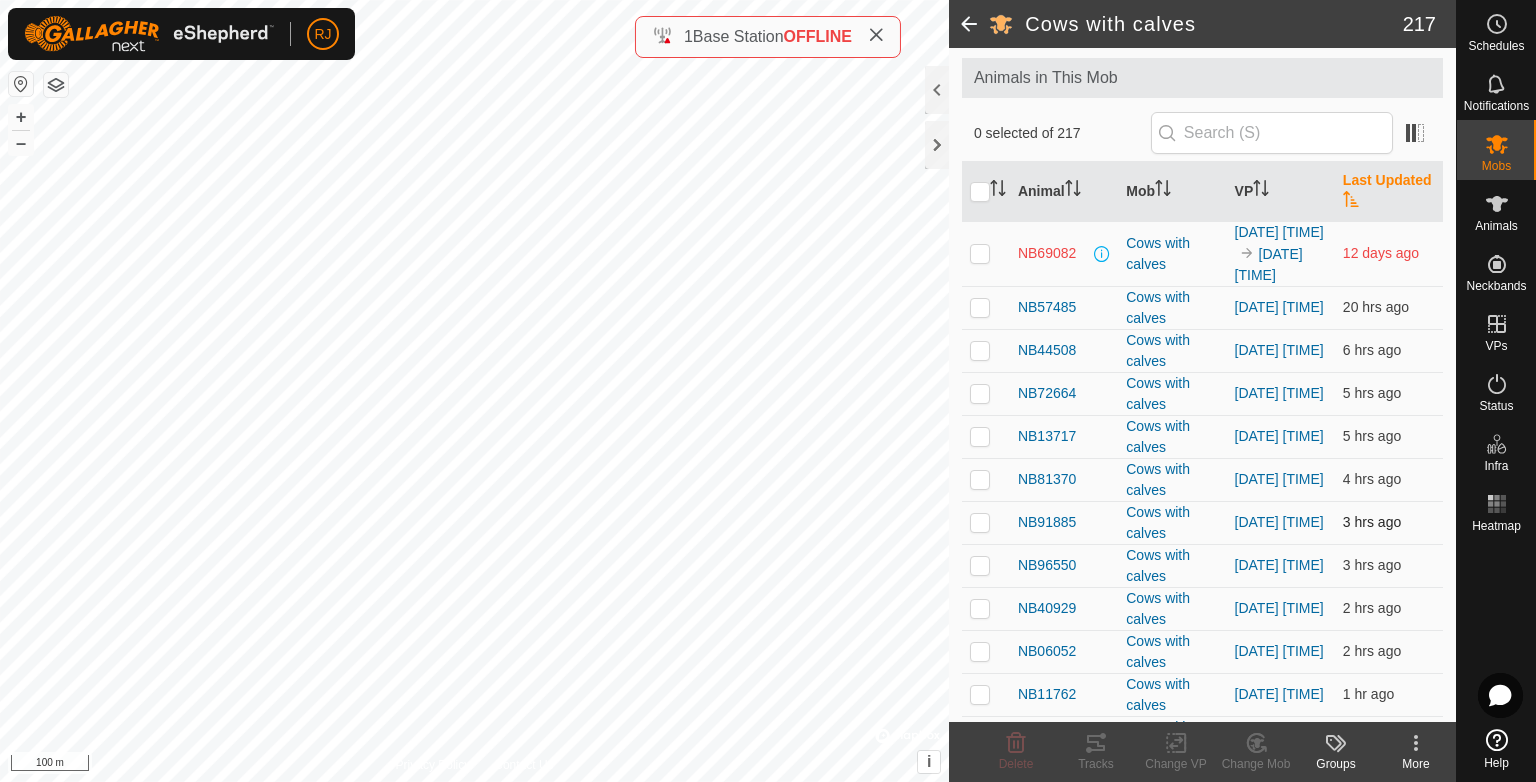 click at bounding box center [980, 522] 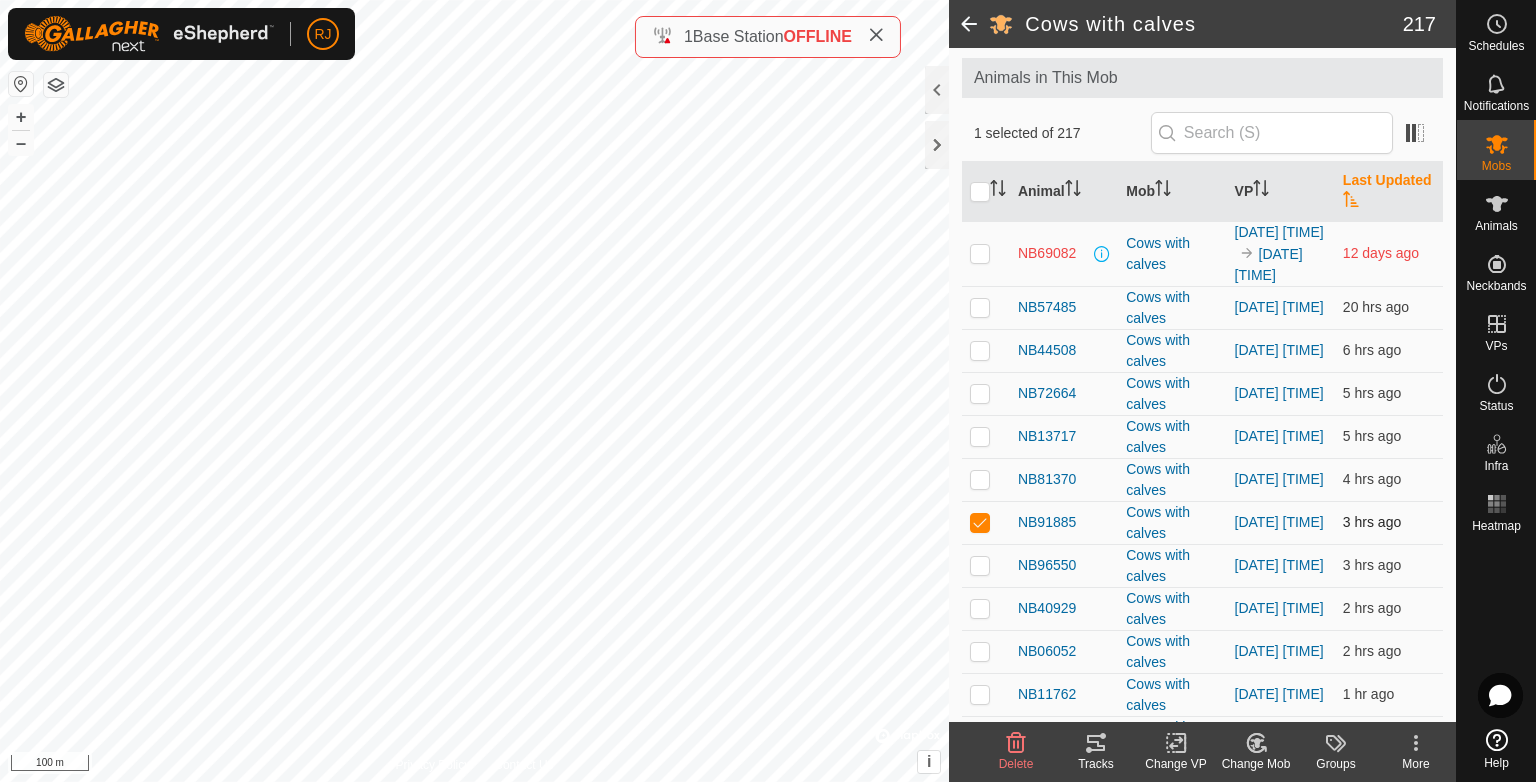 click at bounding box center (980, 522) 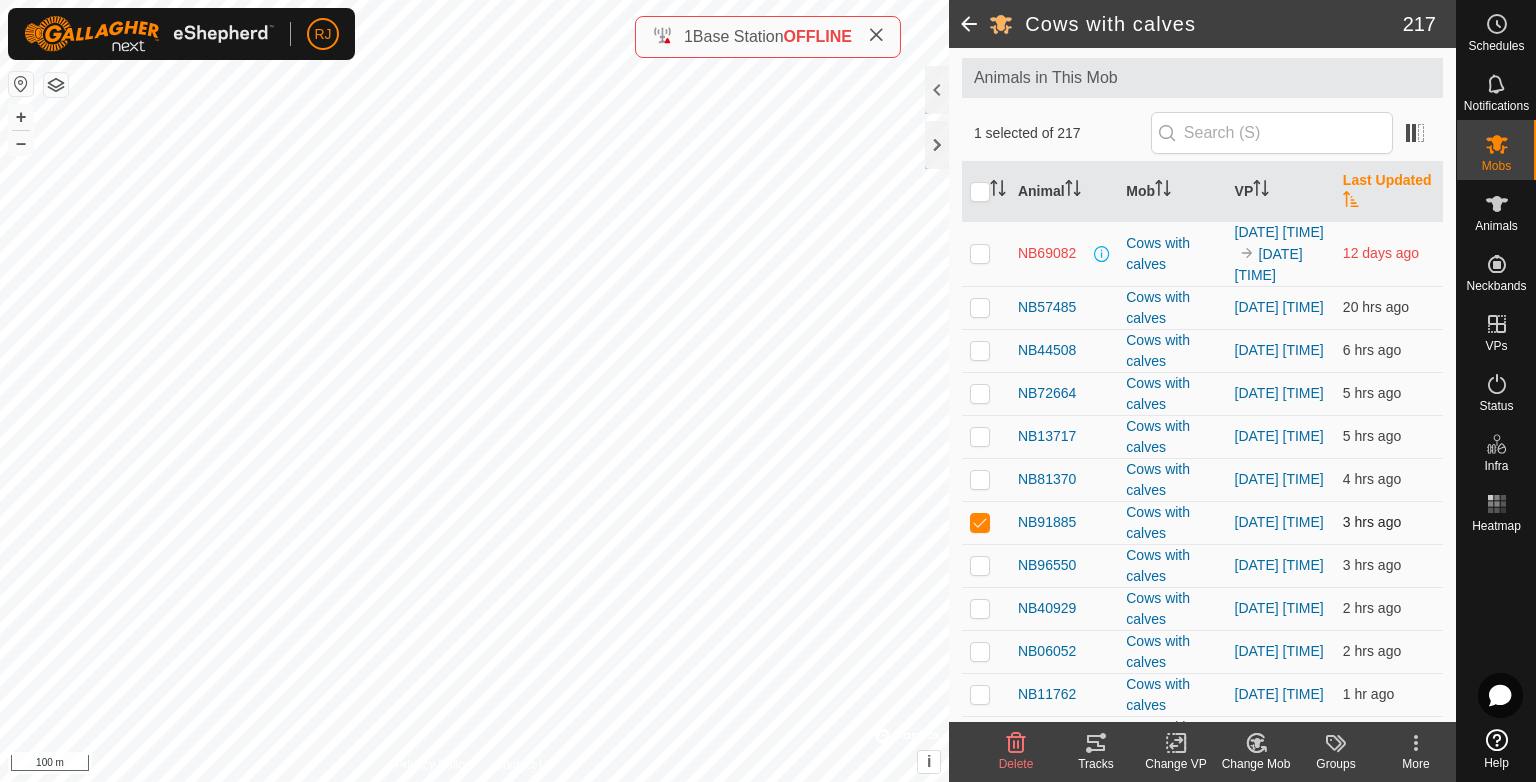 checkbox on "false" 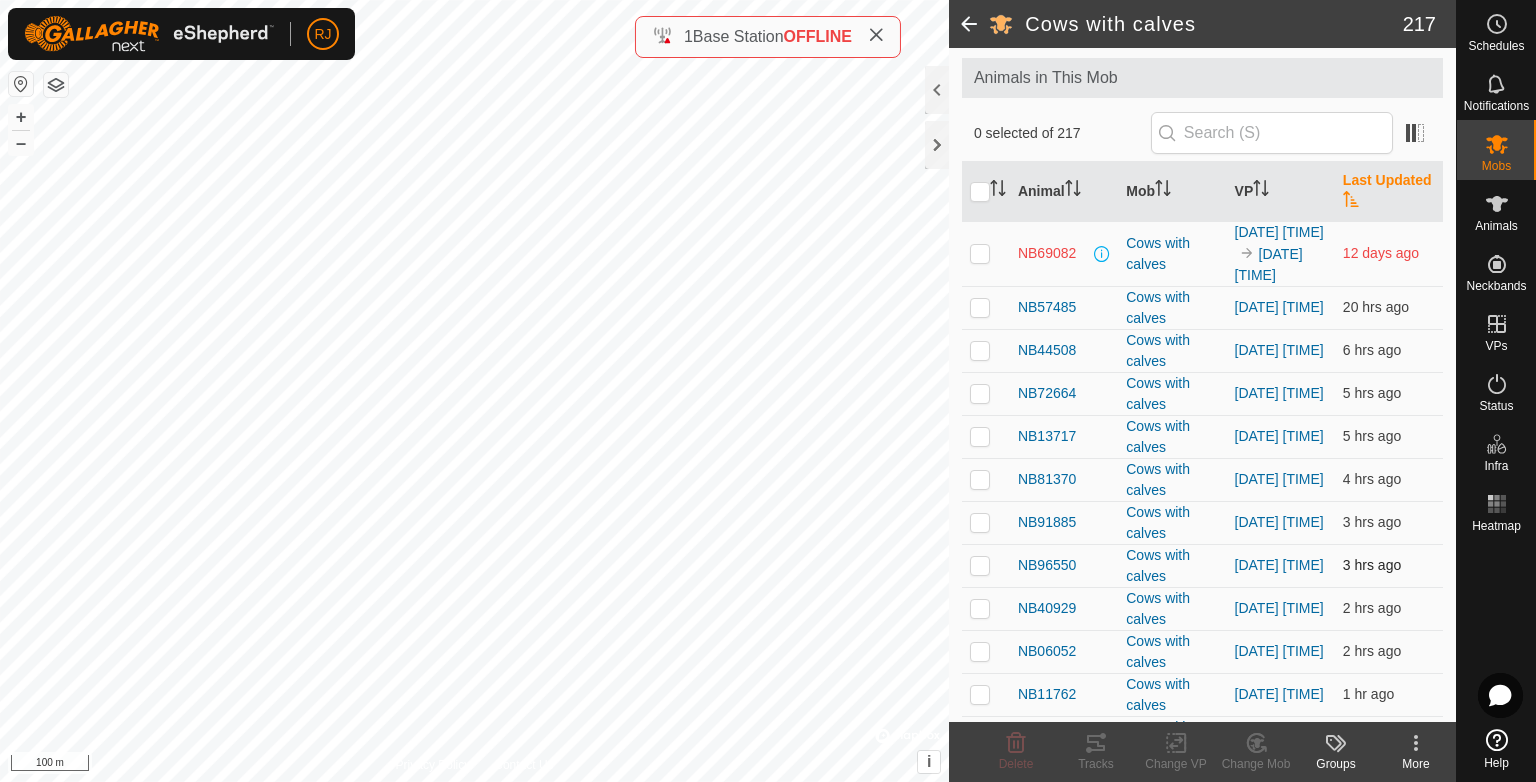 click at bounding box center [980, 565] 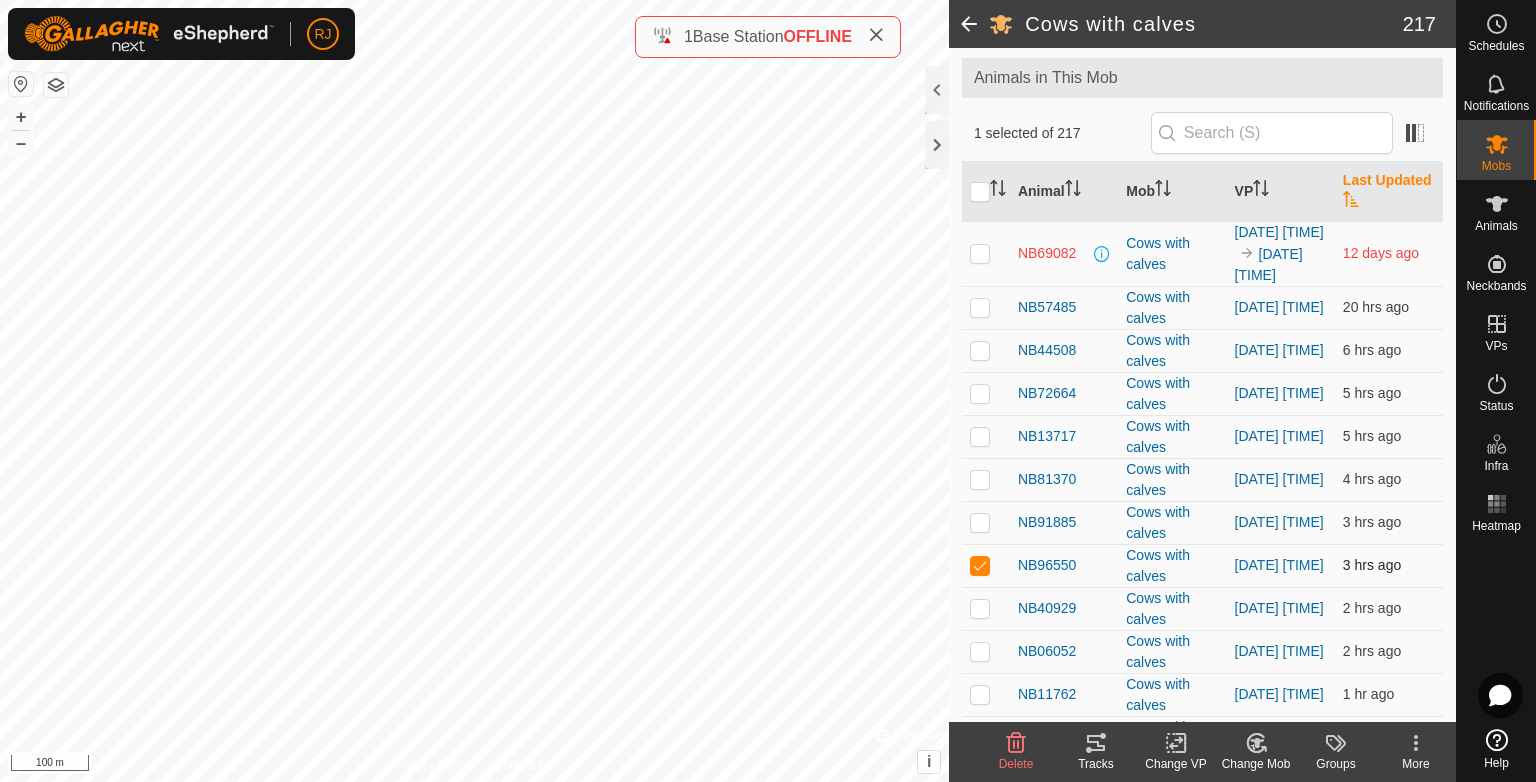 click at bounding box center [980, 565] 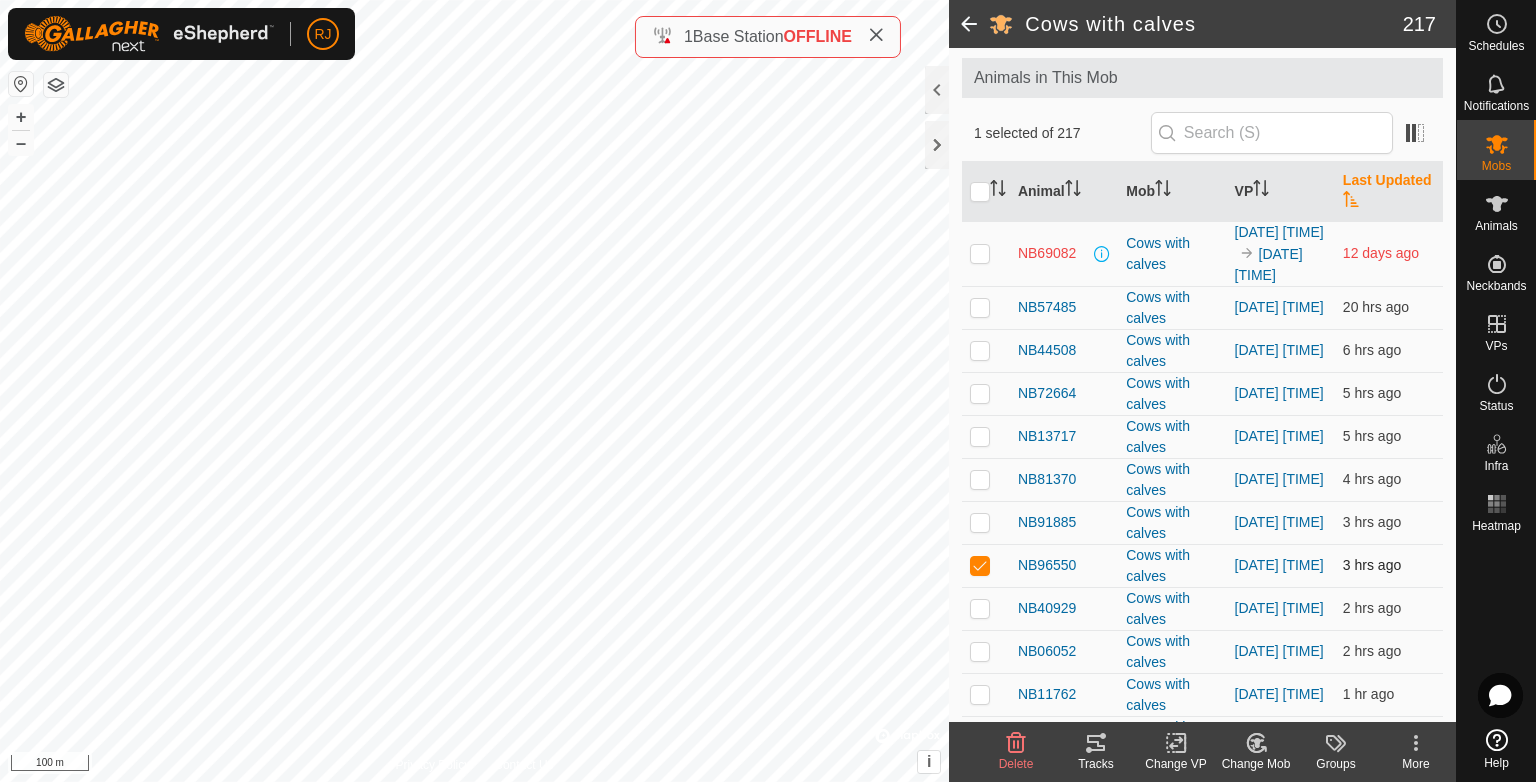checkbox on "false" 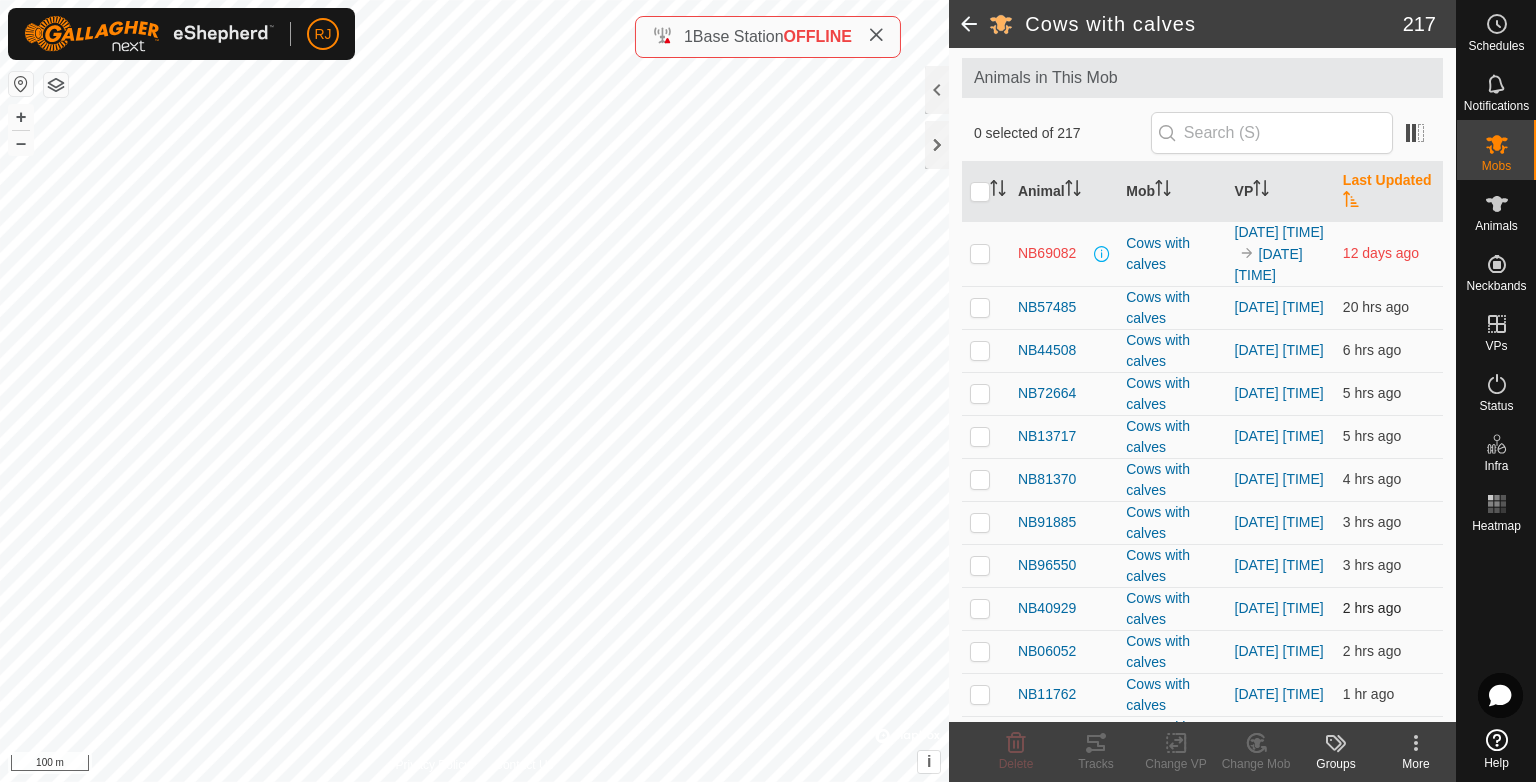 click at bounding box center [980, 608] 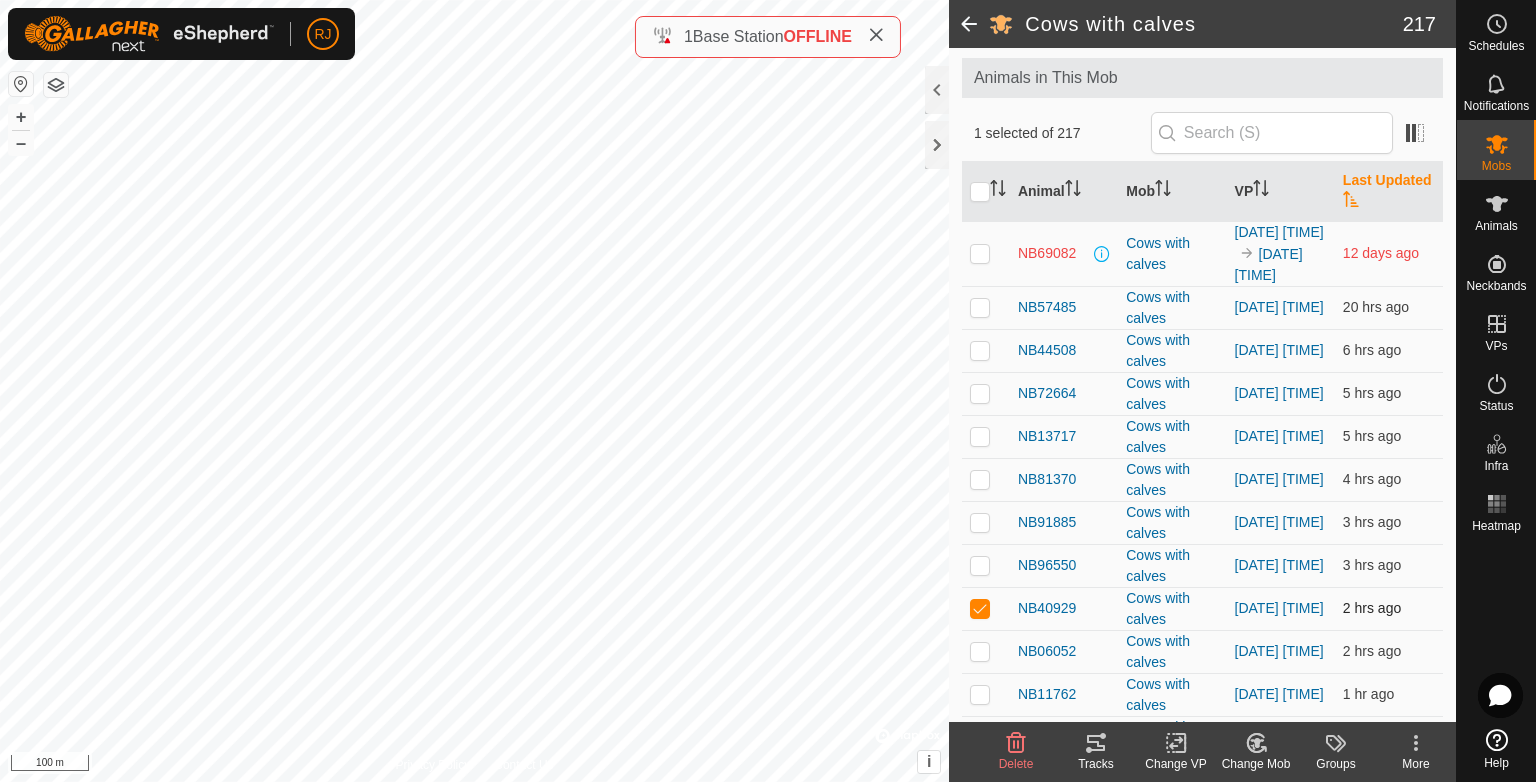 click at bounding box center [980, 608] 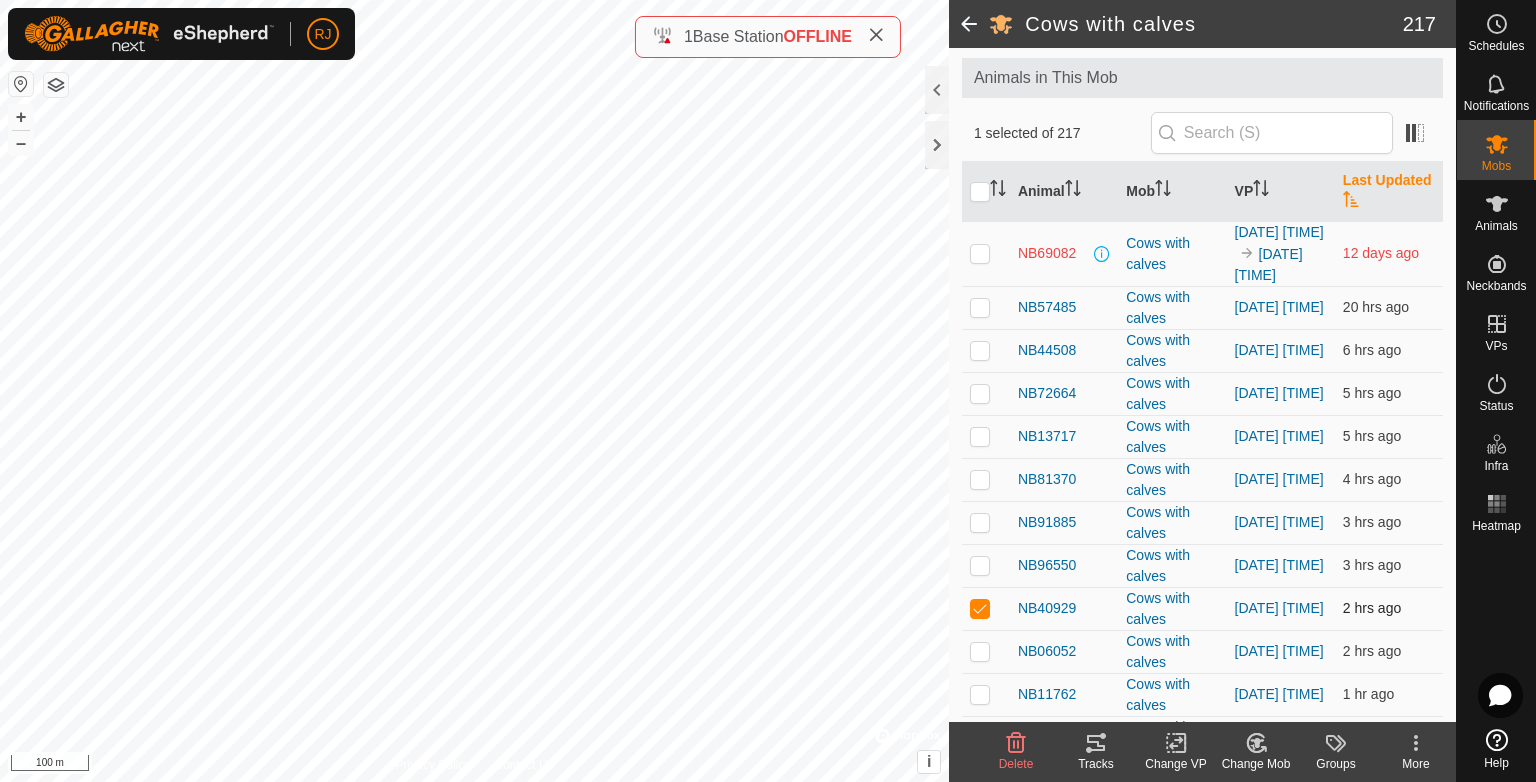 checkbox on "false" 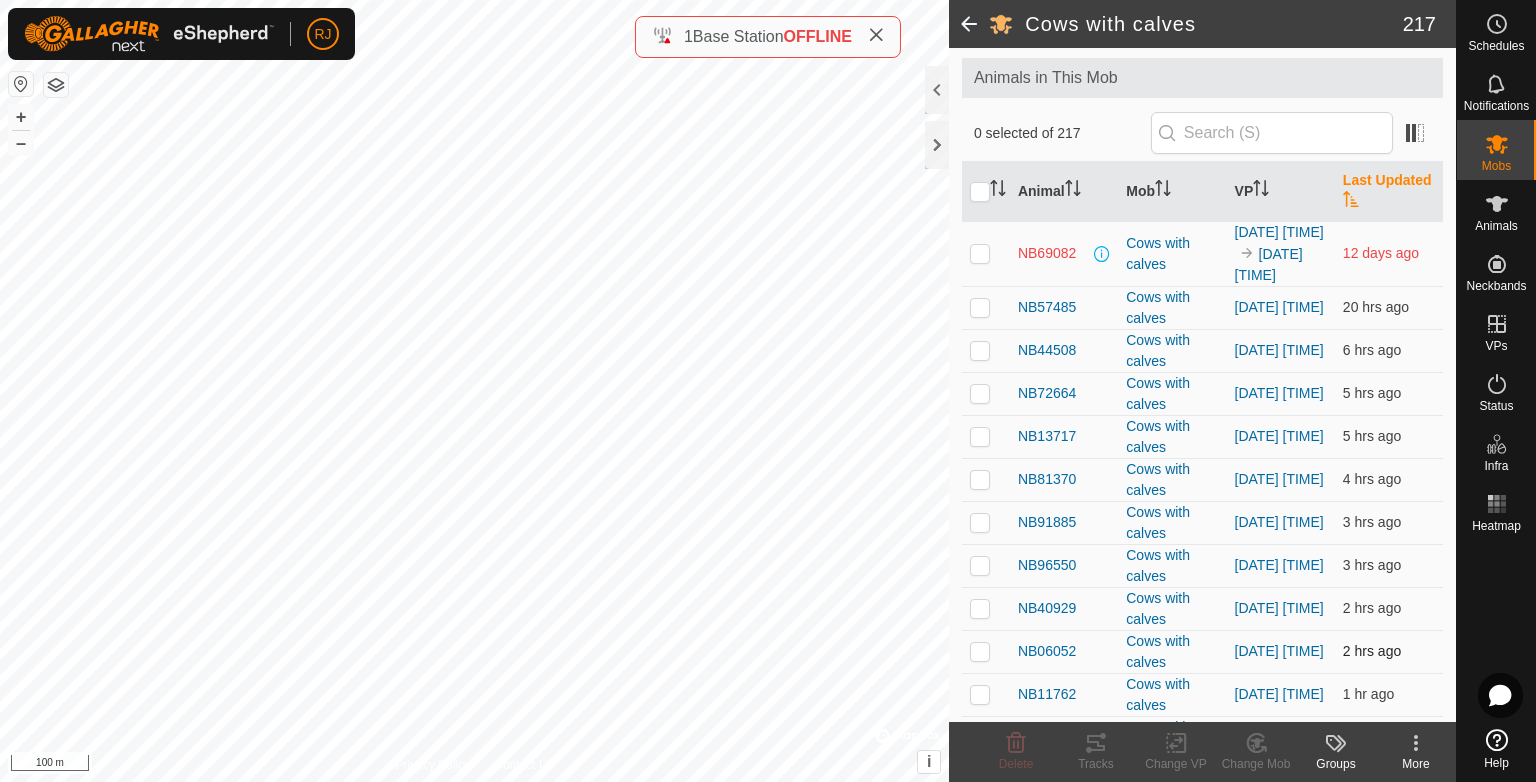 click at bounding box center (980, 651) 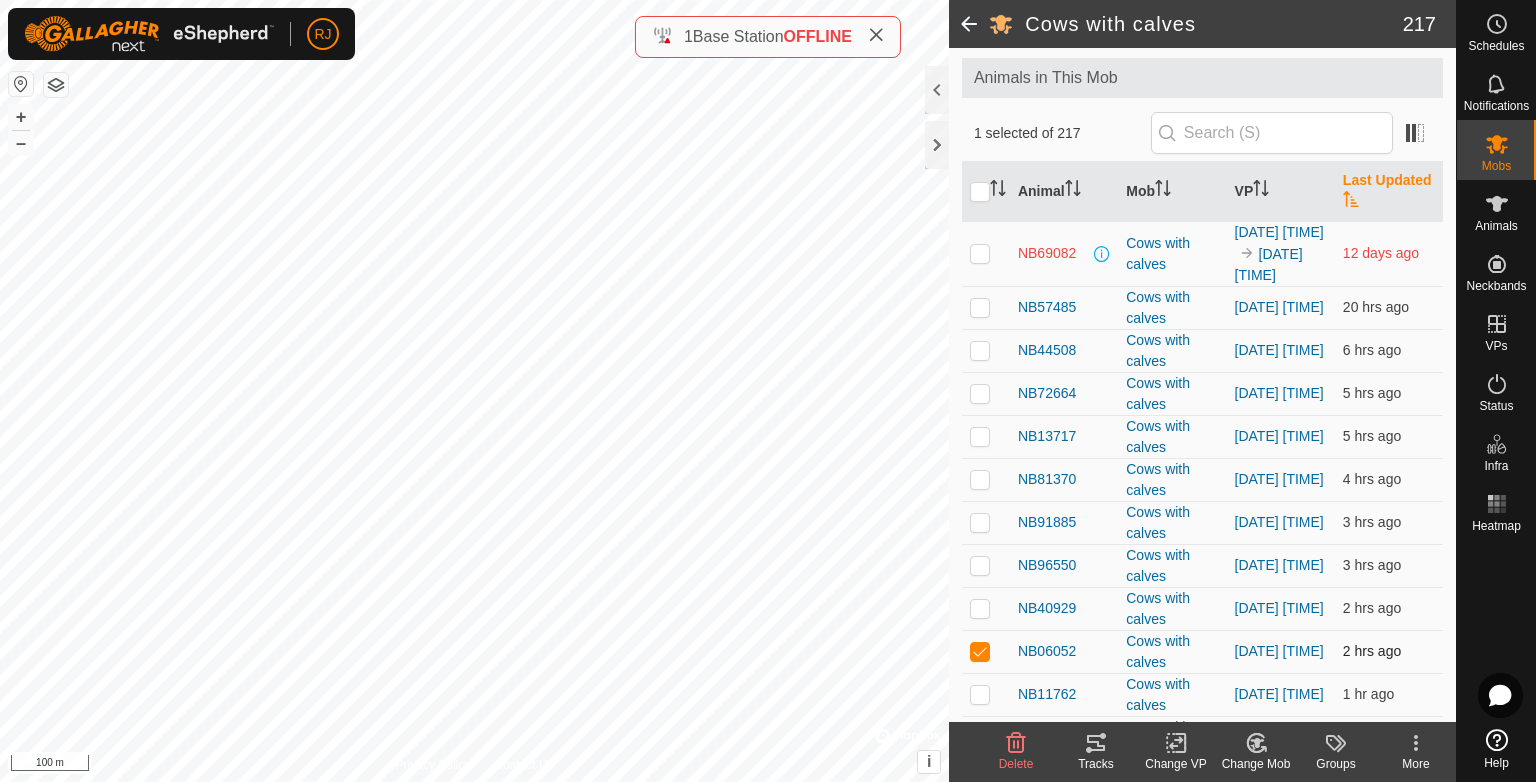 click at bounding box center (980, 651) 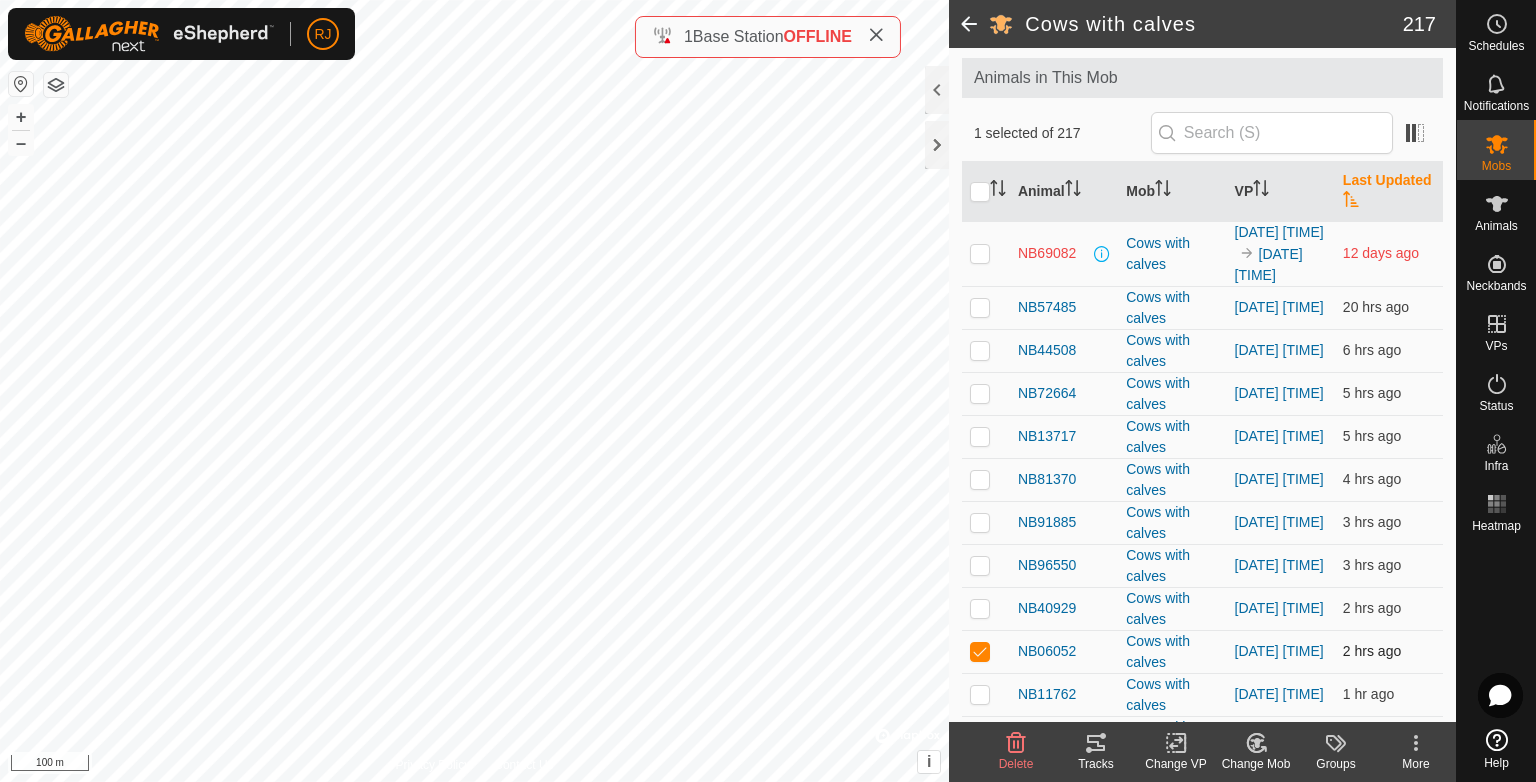checkbox on "false" 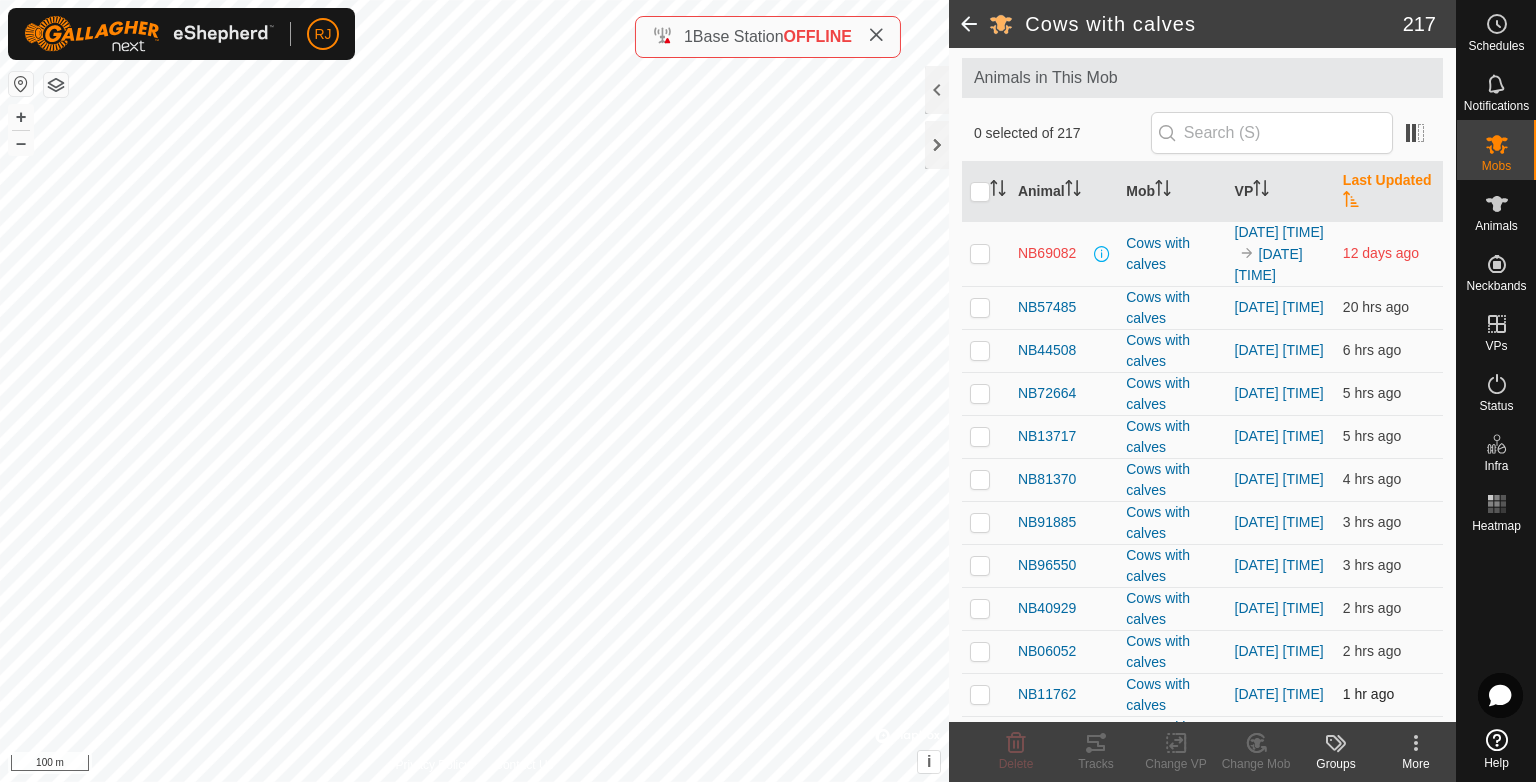 click at bounding box center [980, 694] 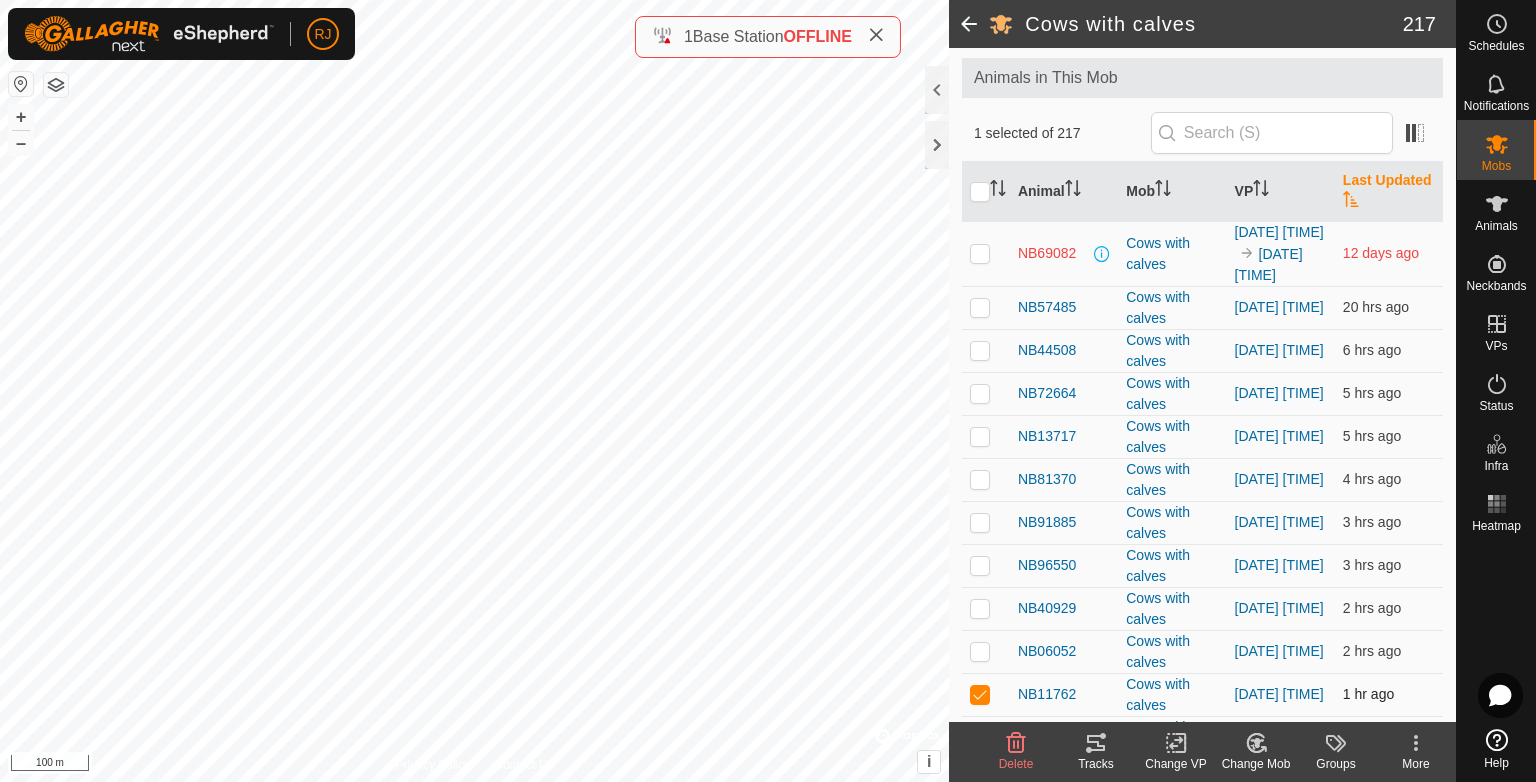 click at bounding box center (986, 694) 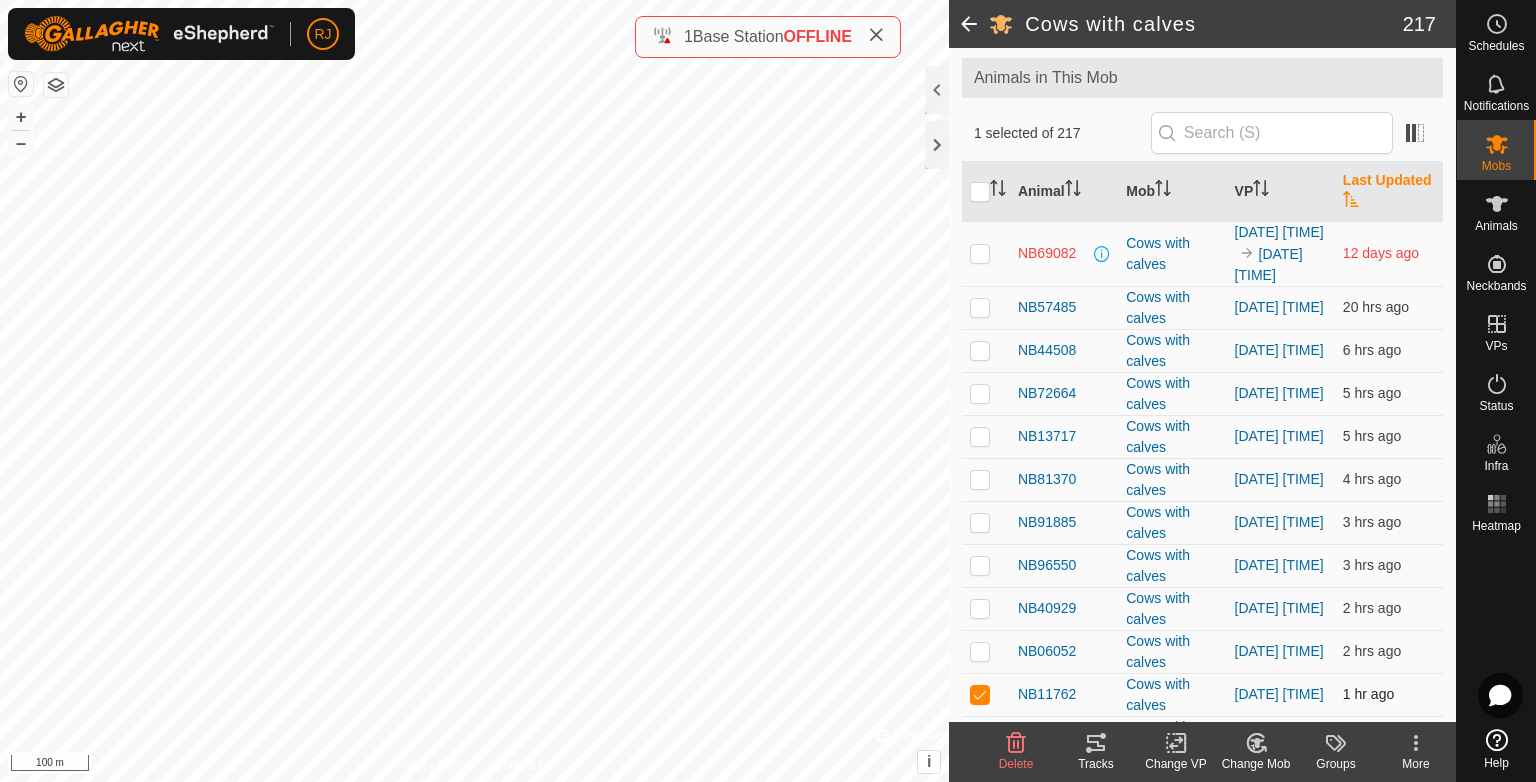 checkbox on "false" 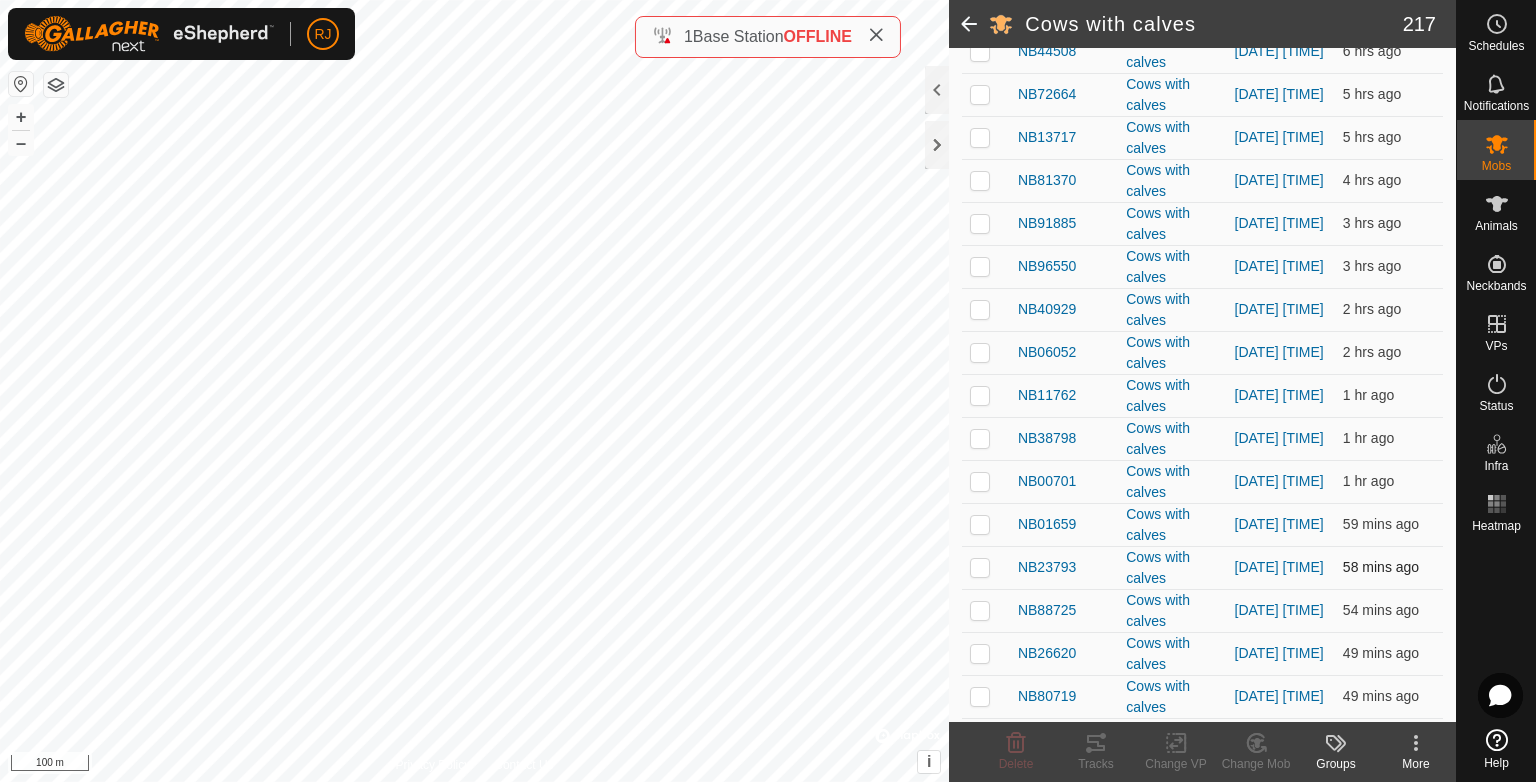 scroll, scrollTop: 400, scrollLeft: 0, axis: vertical 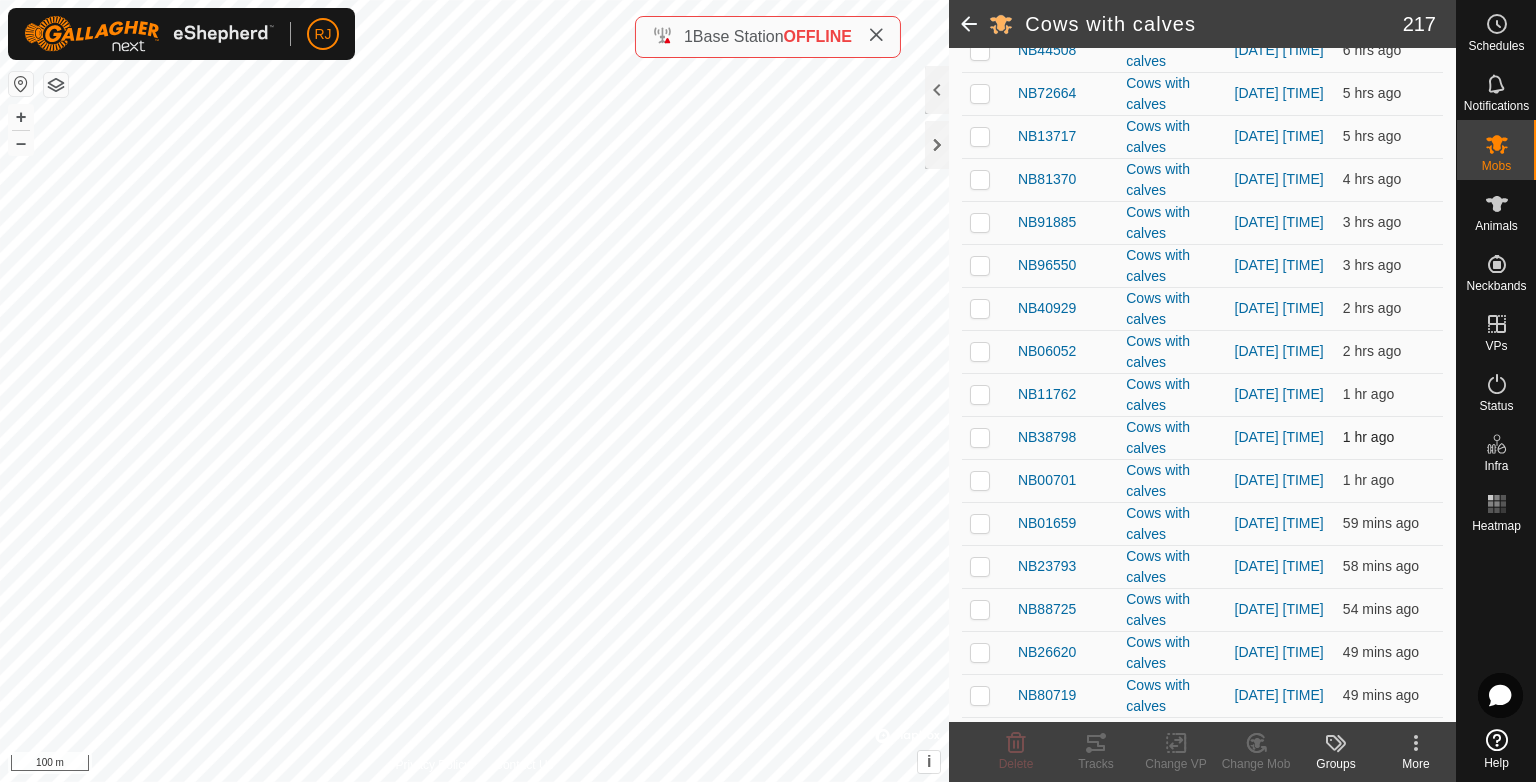 click at bounding box center (980, 437) 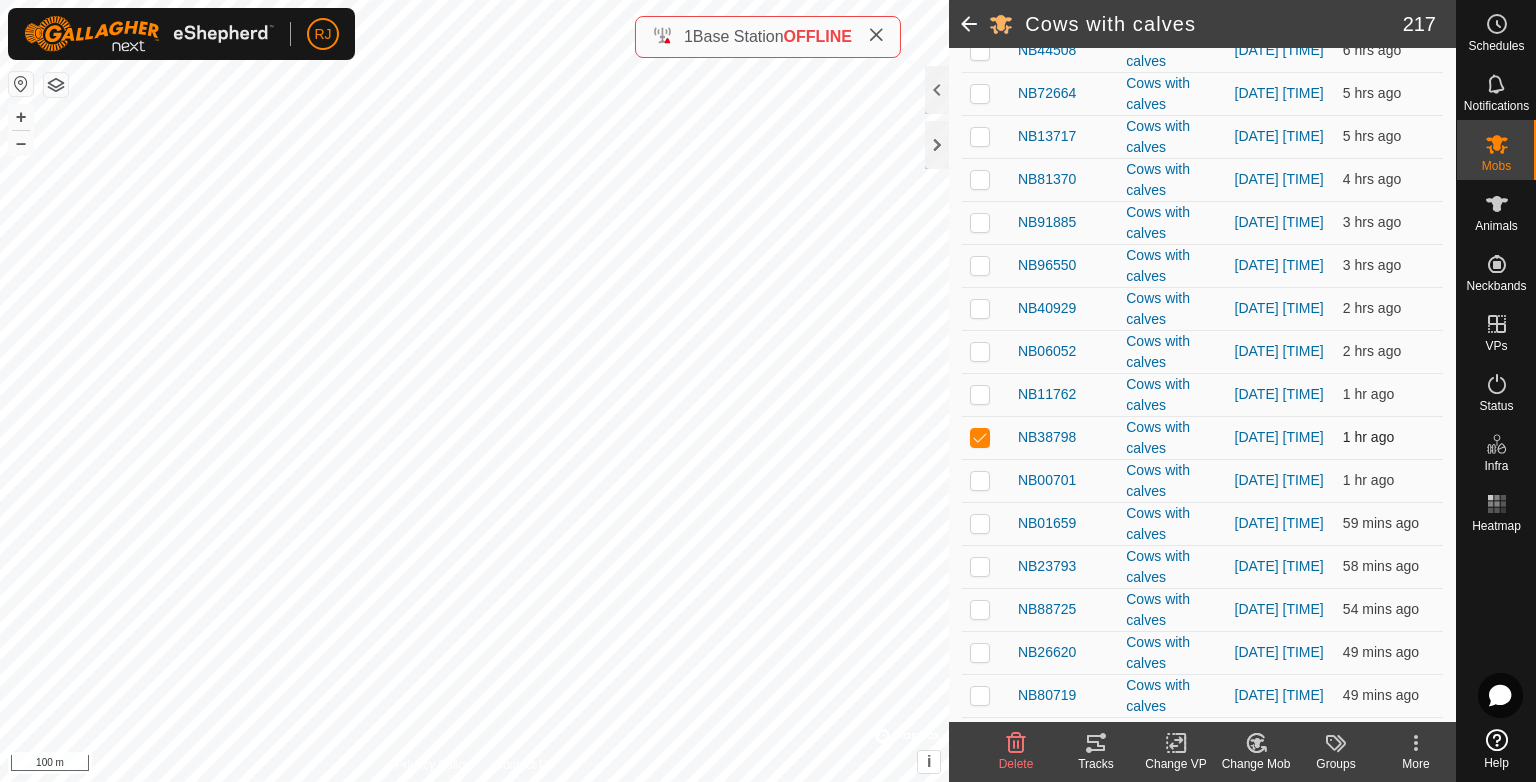 click at bounding box center [980, 437] 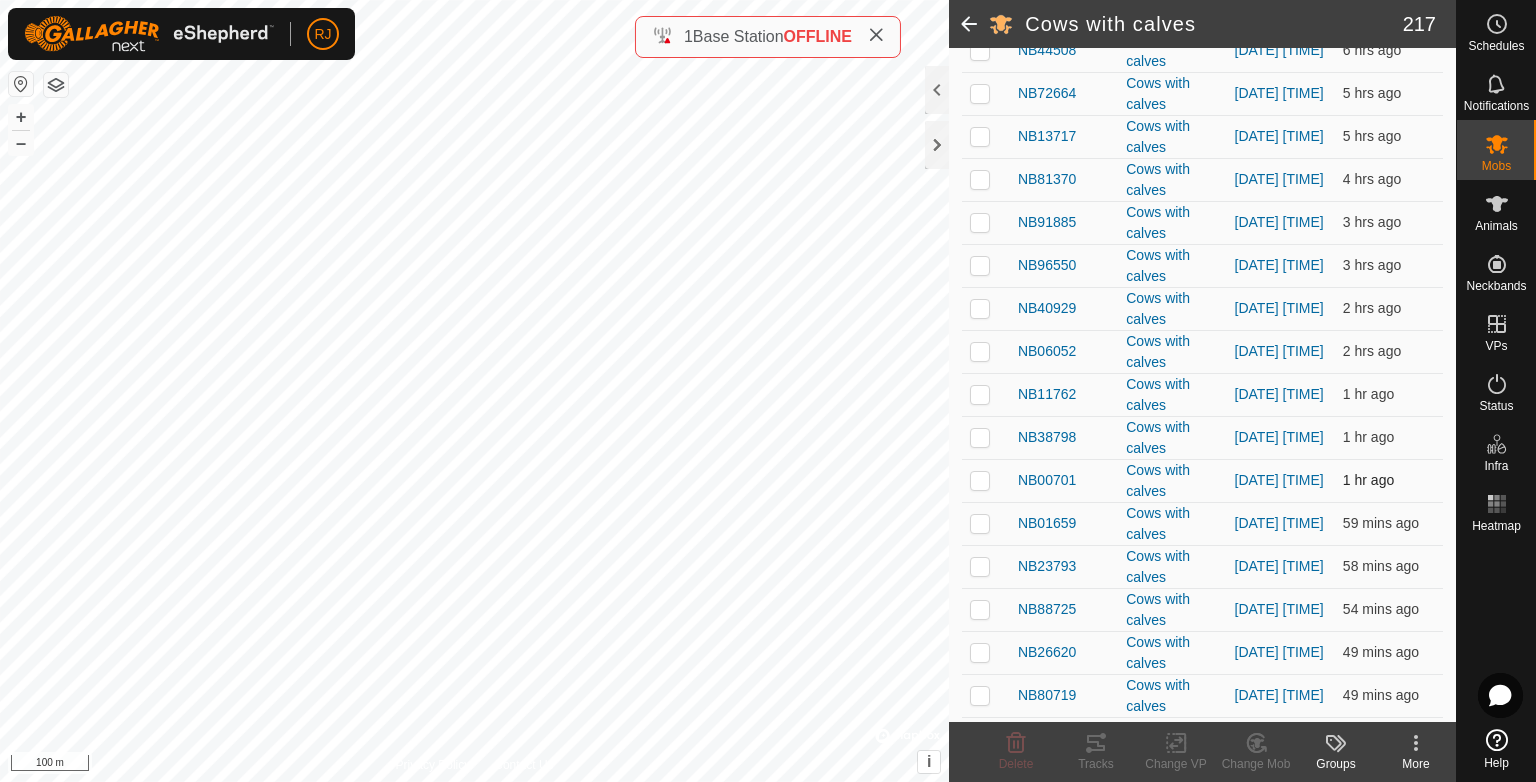 click at bounding box center (980, 480) 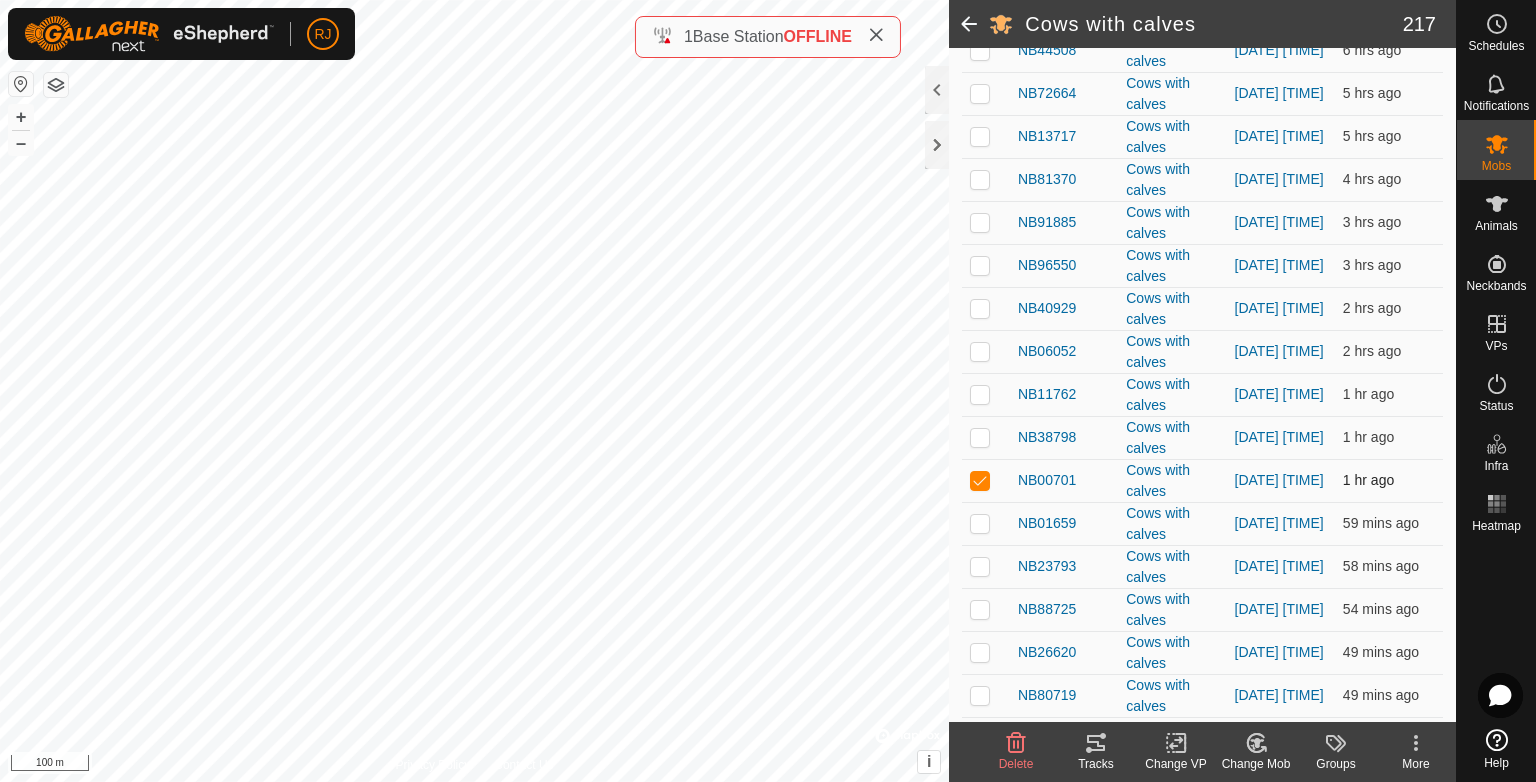 click at bounding box center [980, 480] 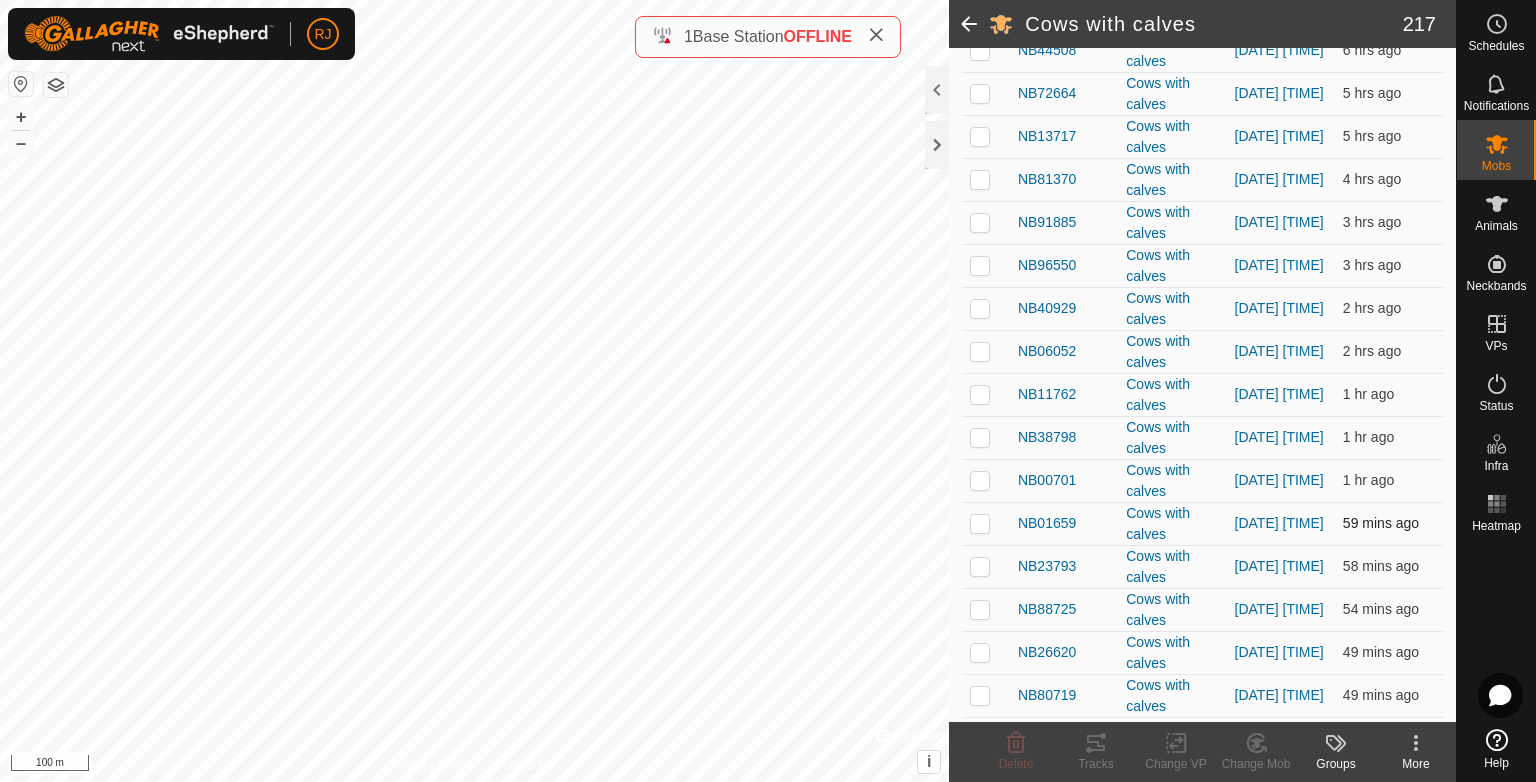 click at bounding box center (980, 523) 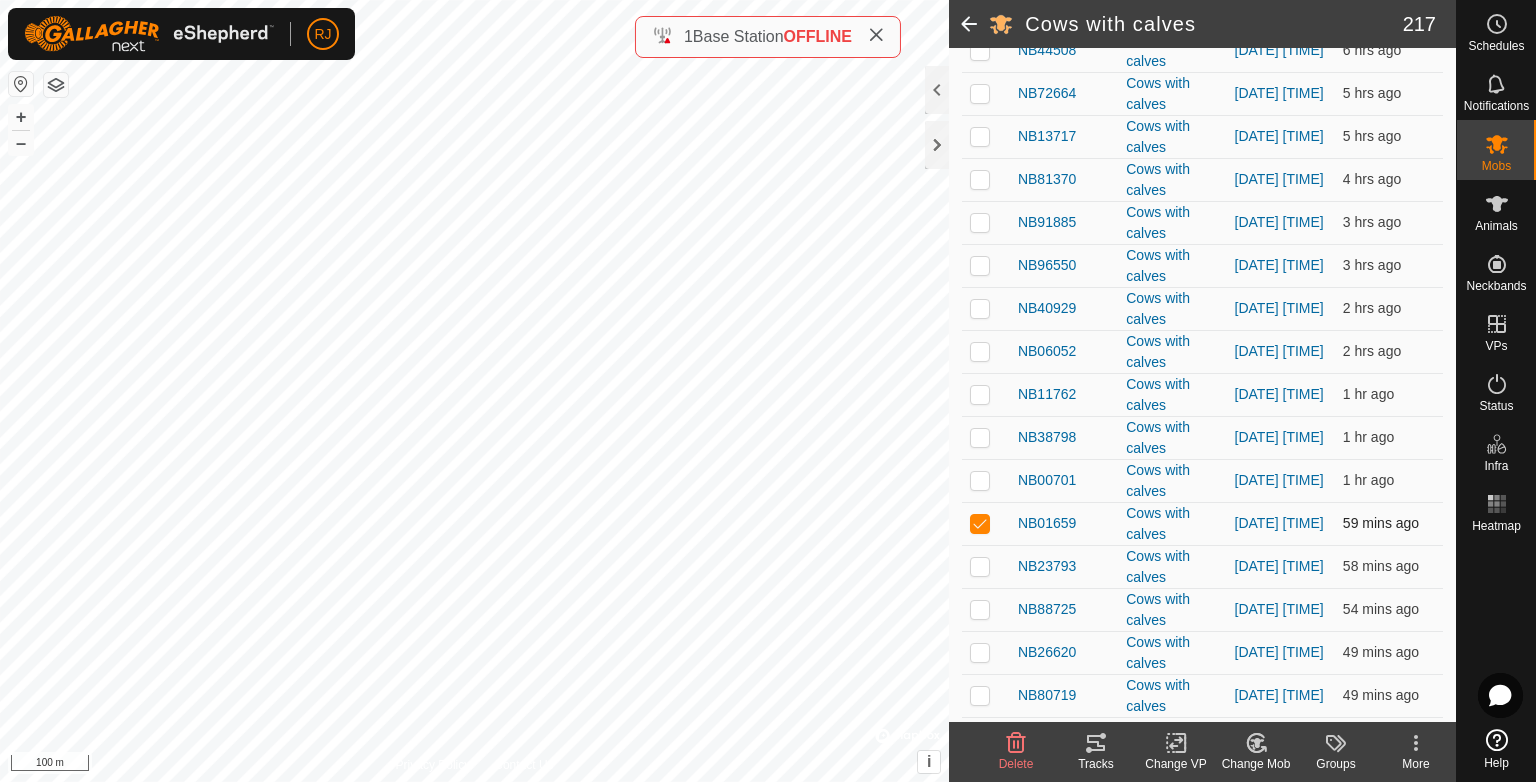 click at bounding box center [980, 523] 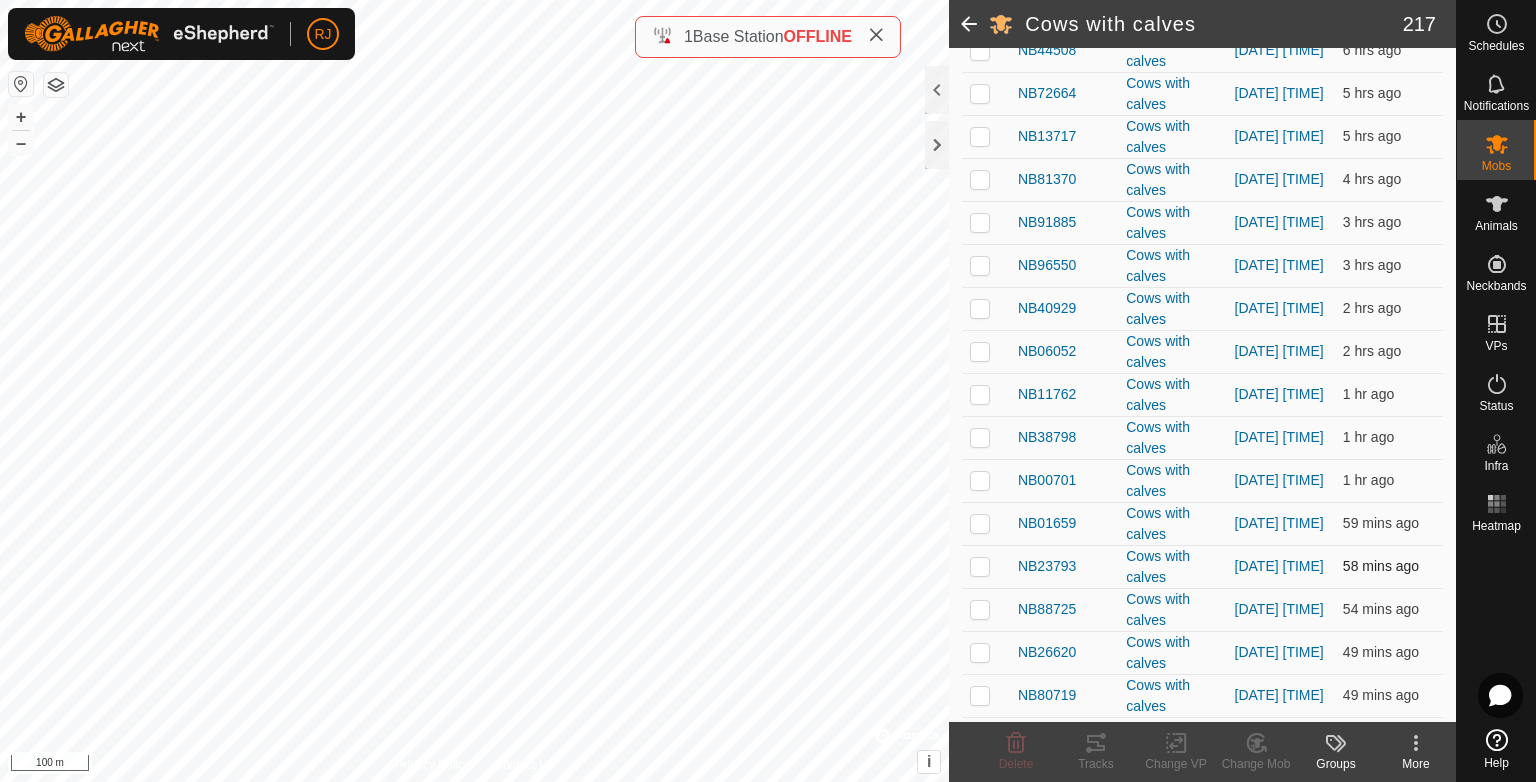 click at bounding box center [980, 566] 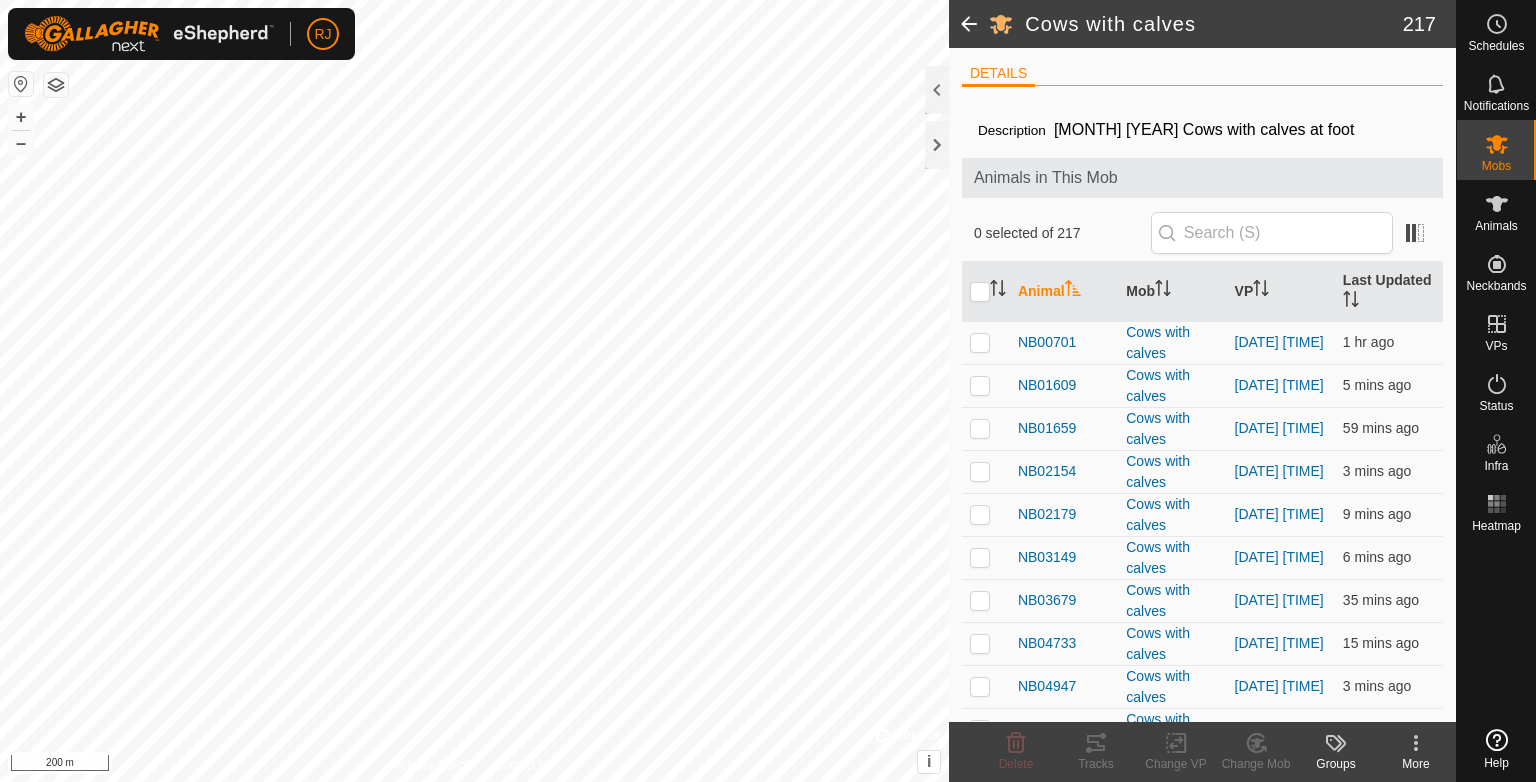 scroll, scrollTop: 0, scrollLeft: 0, axis: both 